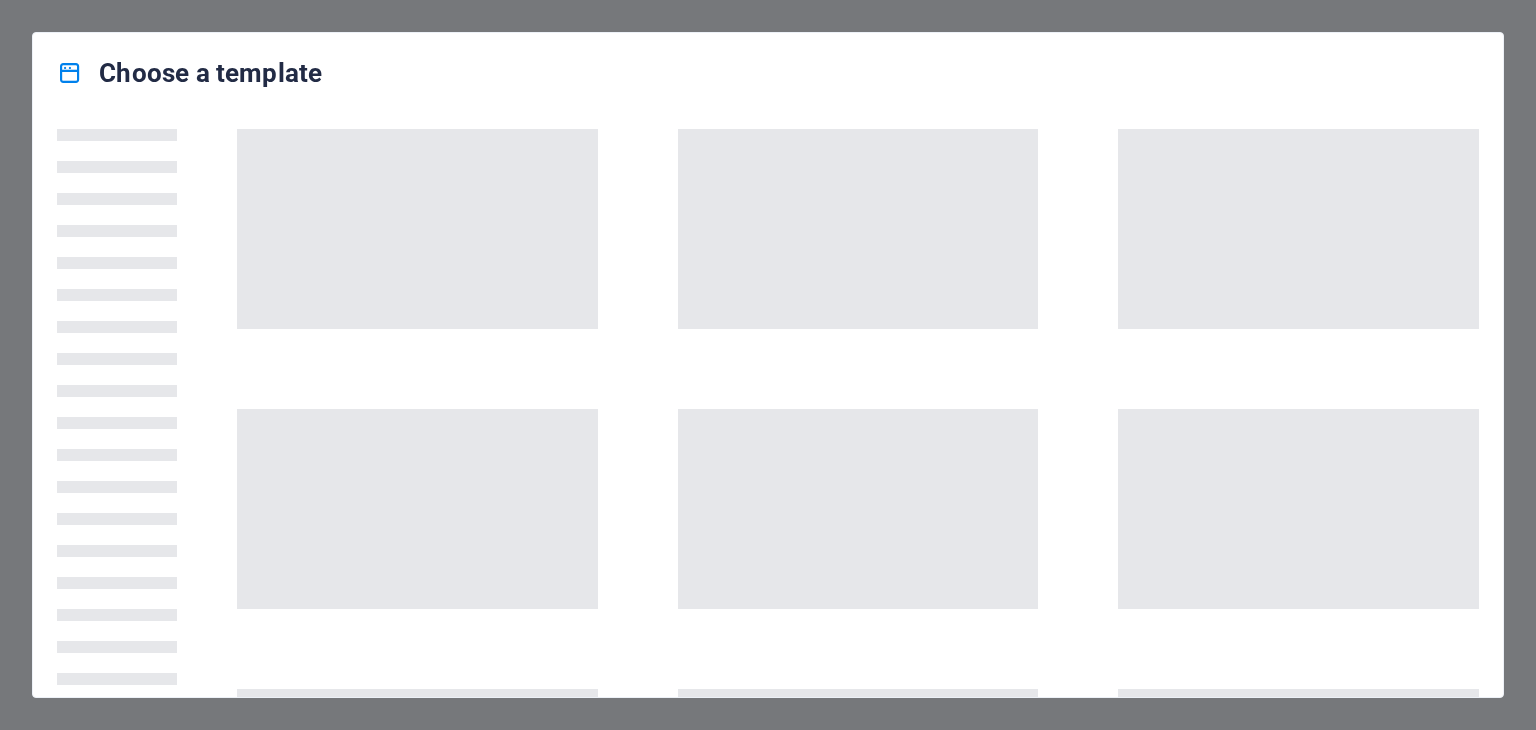 scroll, scrollTop: 0, scrollLeft: 0, axis: both 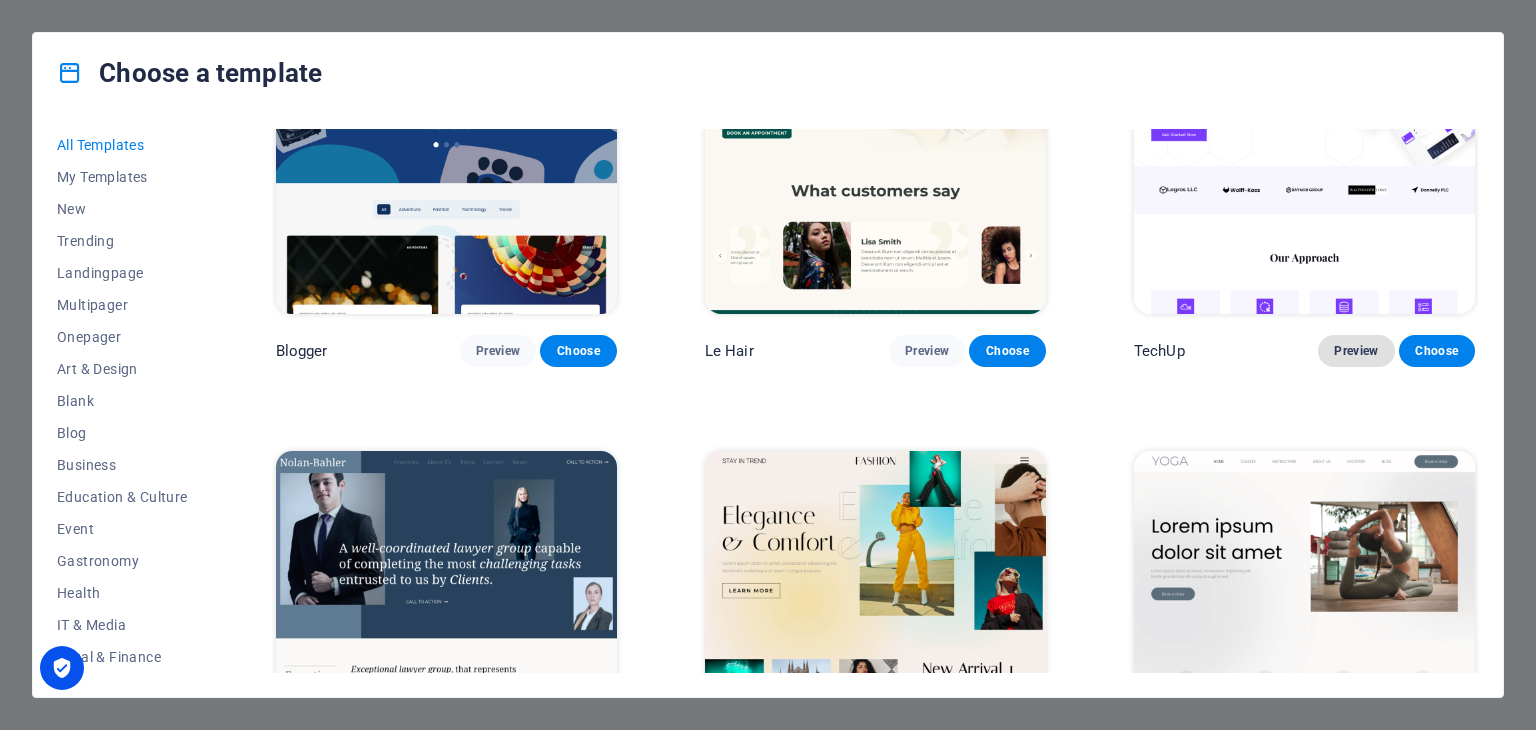 click on "Preview" at bounding box center (1356, 351) 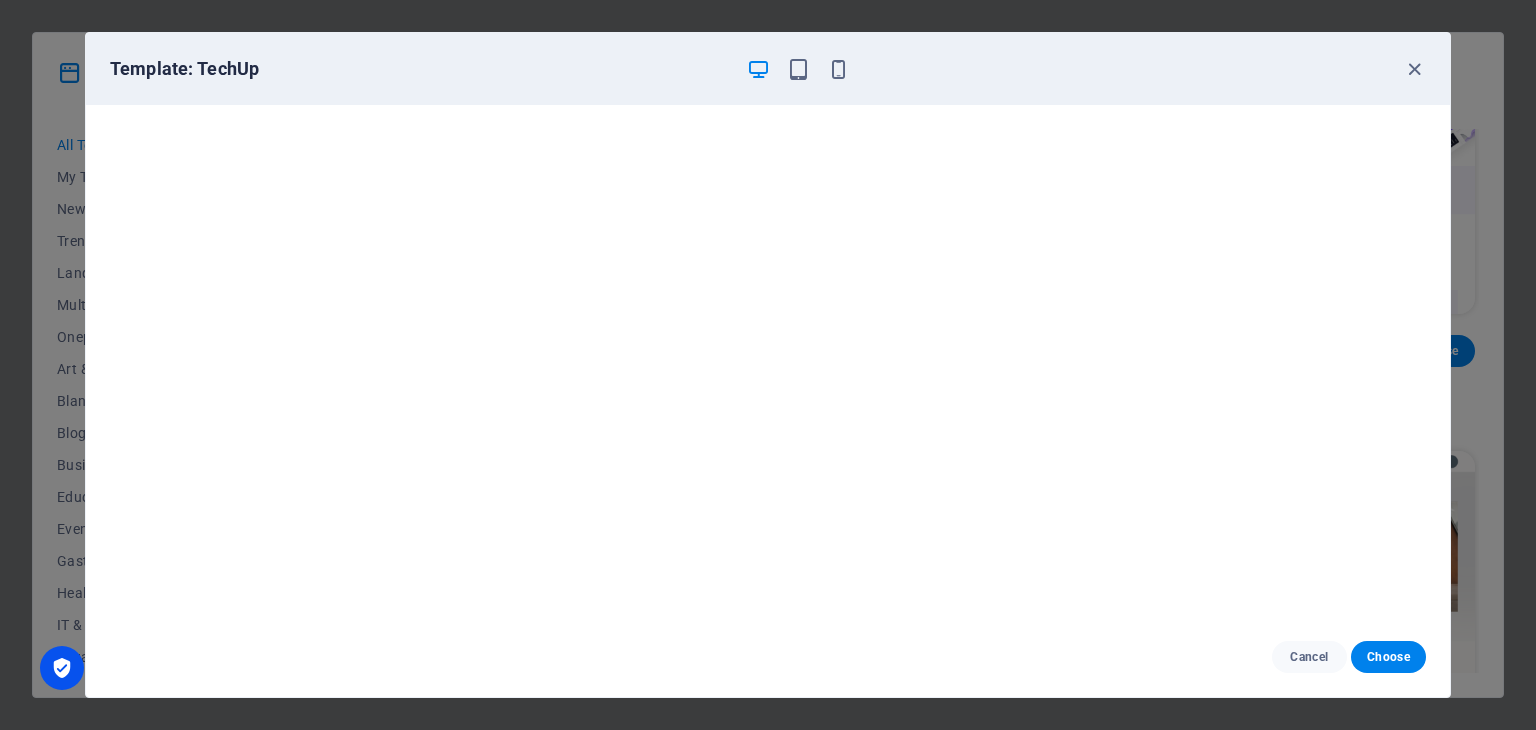 scroll, scrollTop: 0, scrollLeft: 0, axis: both 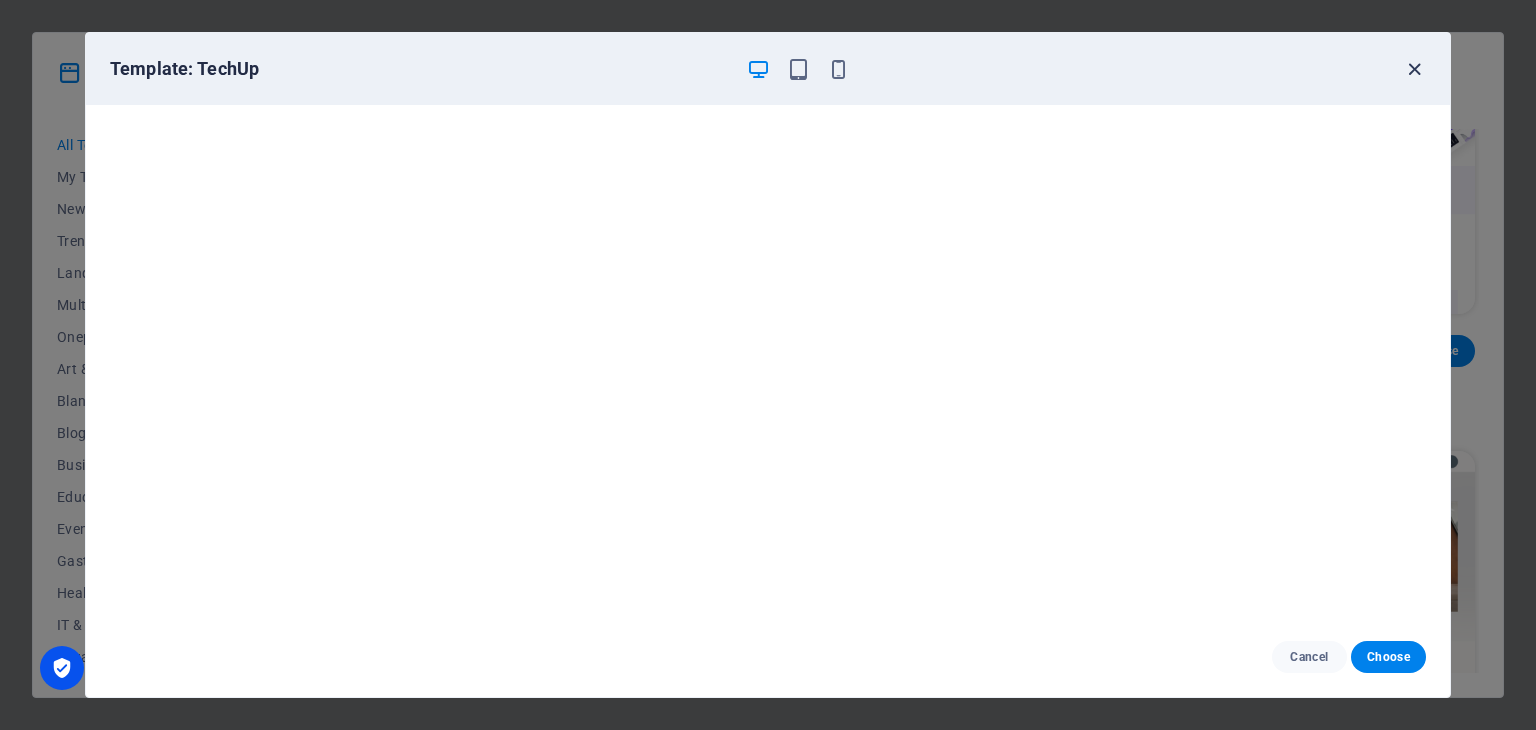 click at bounding box center [1414, 69] 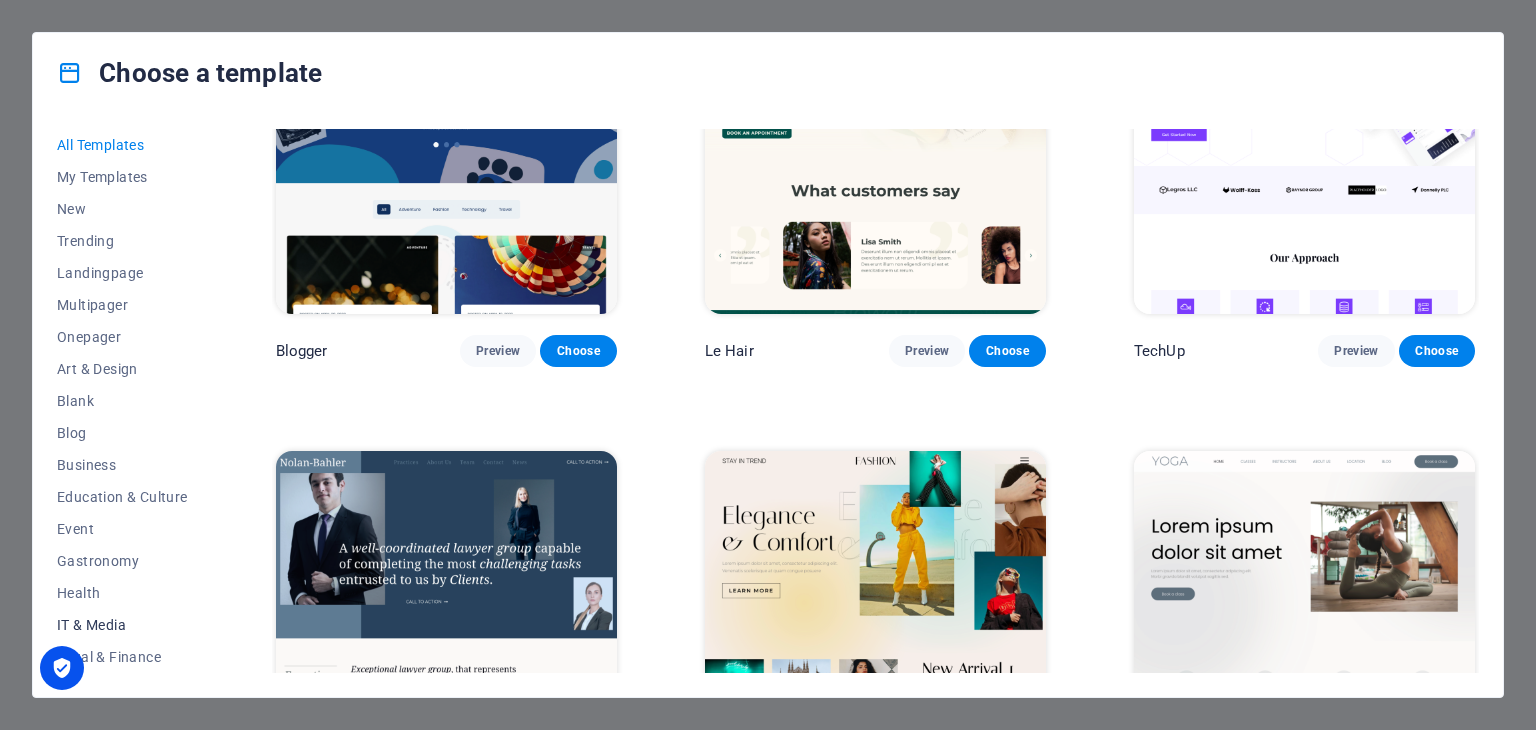 click on "IT & Media" at bounding box center [122, 625] 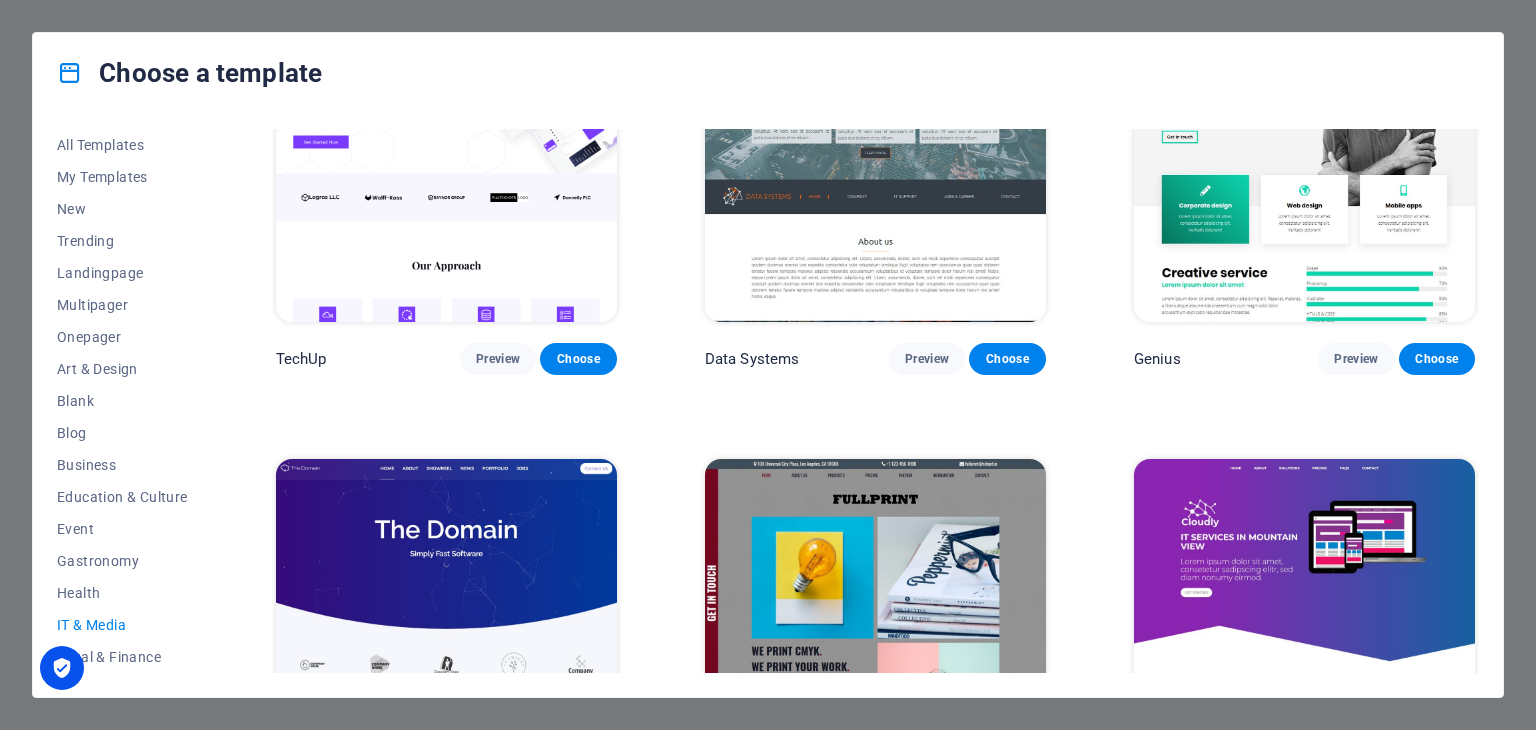 scroll, scrollTop: 600, scrollLeft: 0, axis: vertical 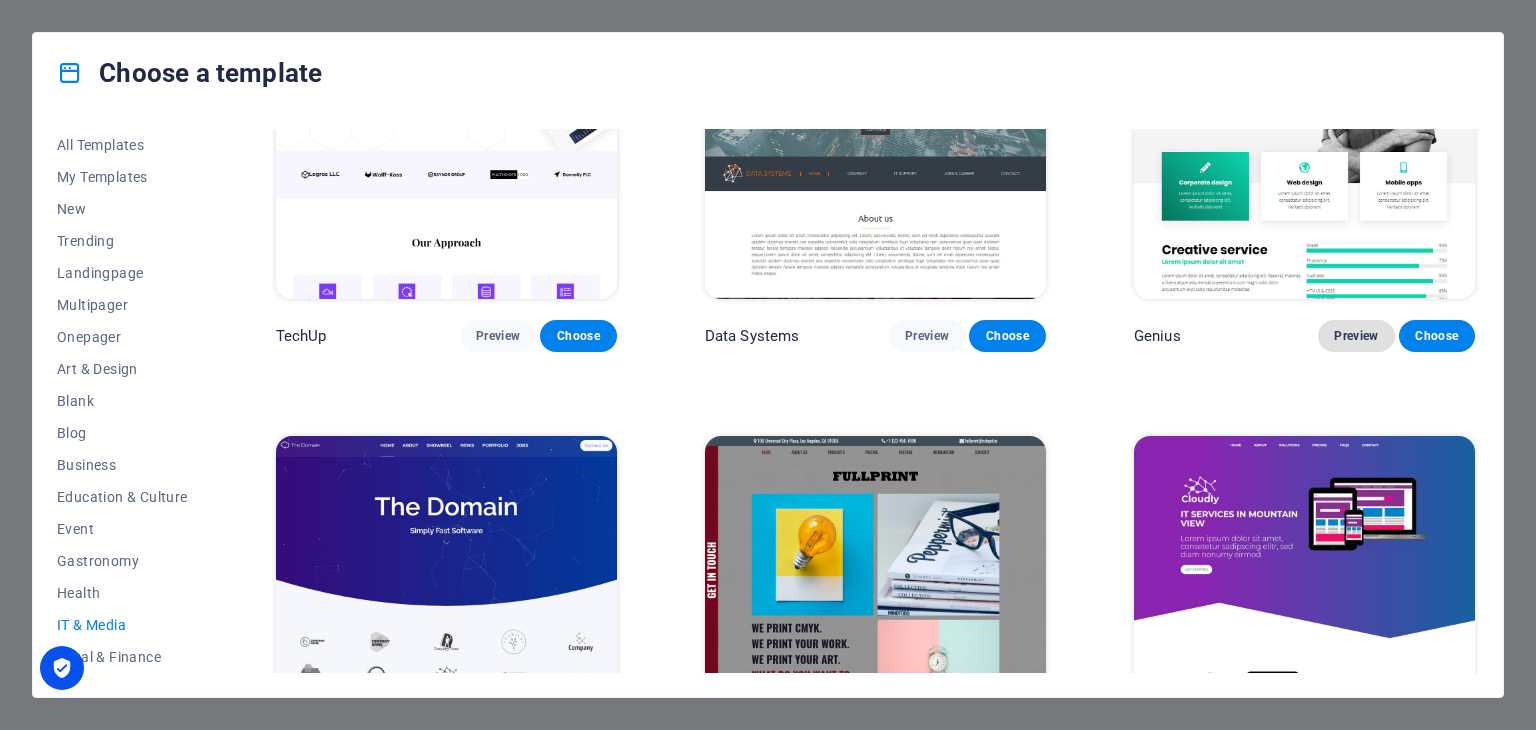 click on "Preview" at bounding box center [1356, 336] 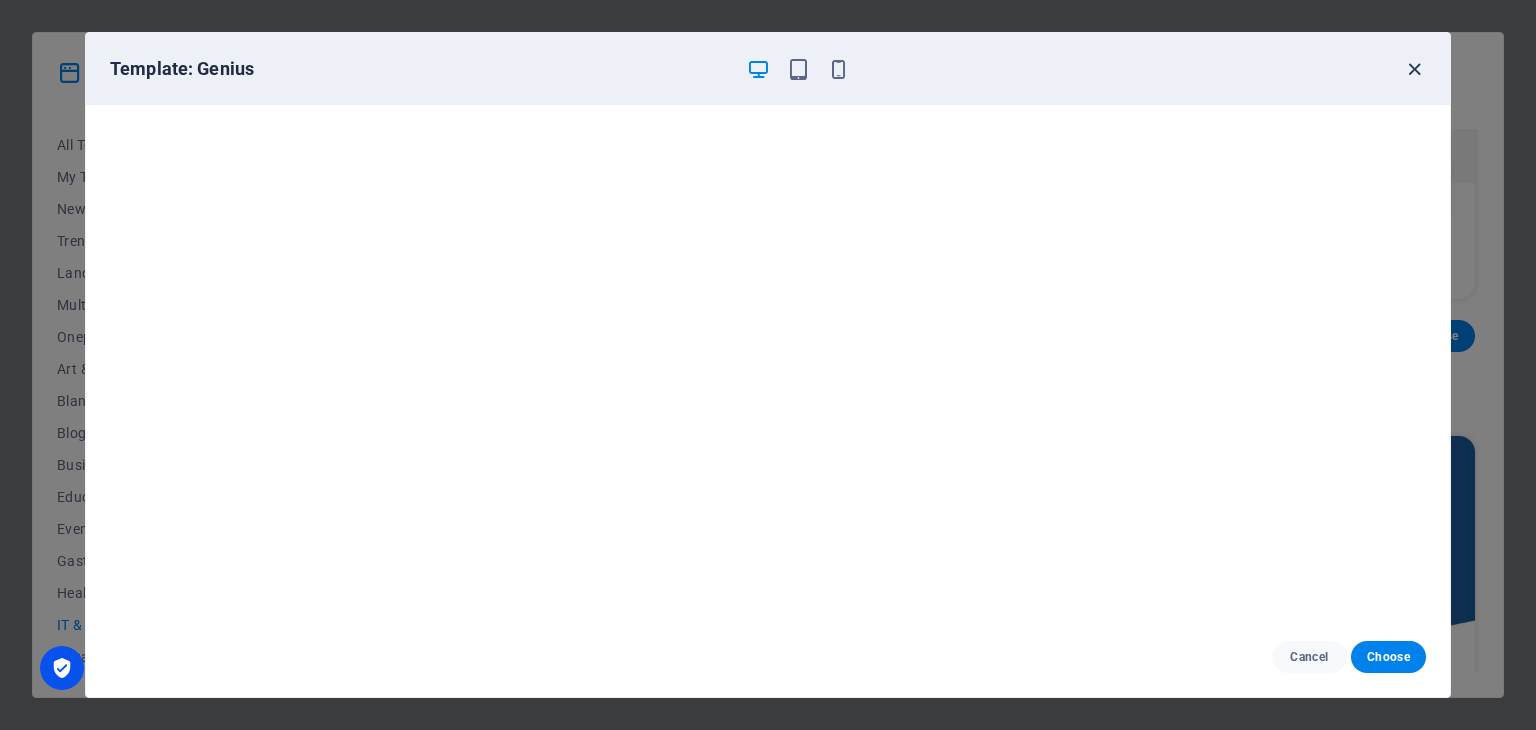 click at bounding box center (1414, 69) 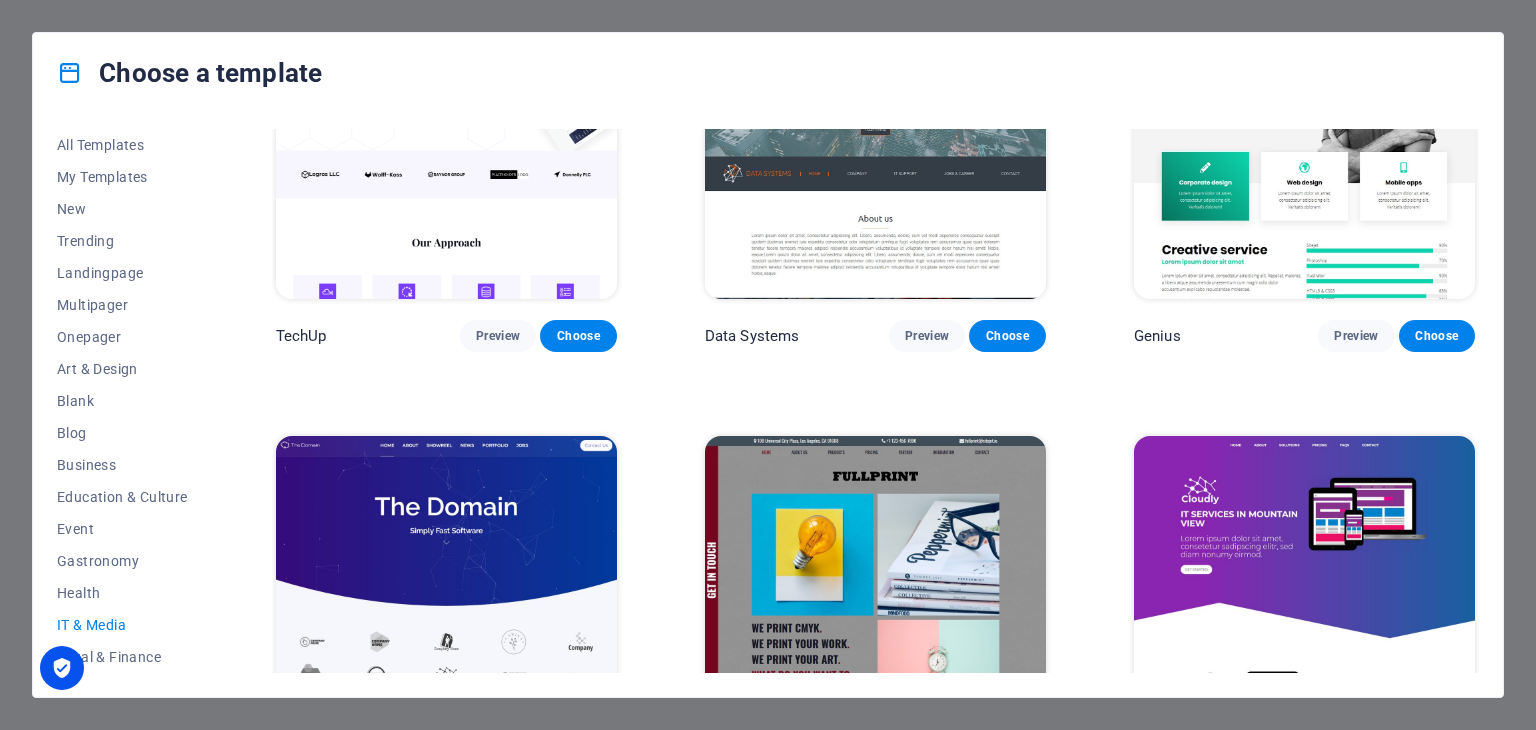 scroll, scrollTop: 900, scrollLeft: 0, axis: vertical 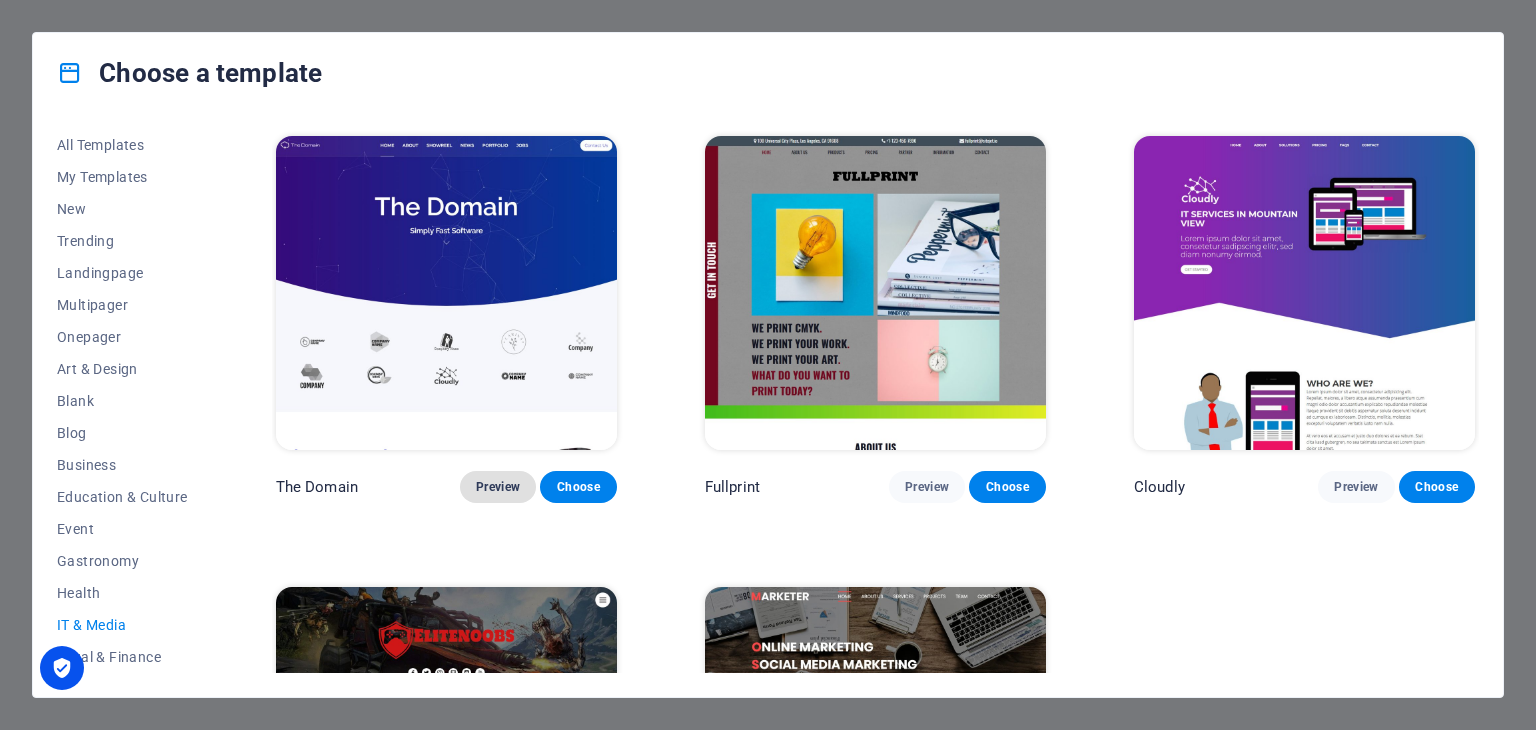 click on "Preview" at bounding box center (498, 487) 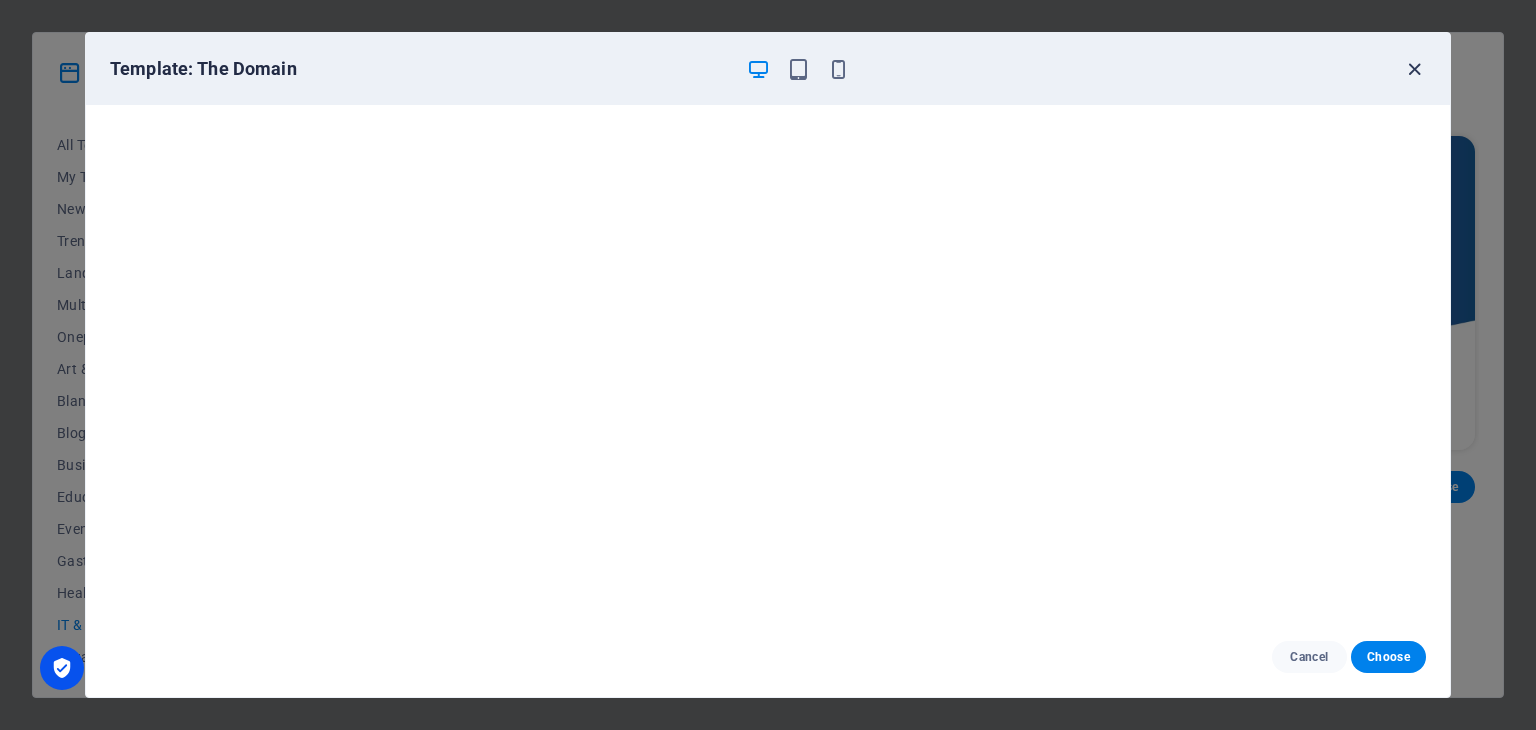 click at bounding box center [1414, 69] 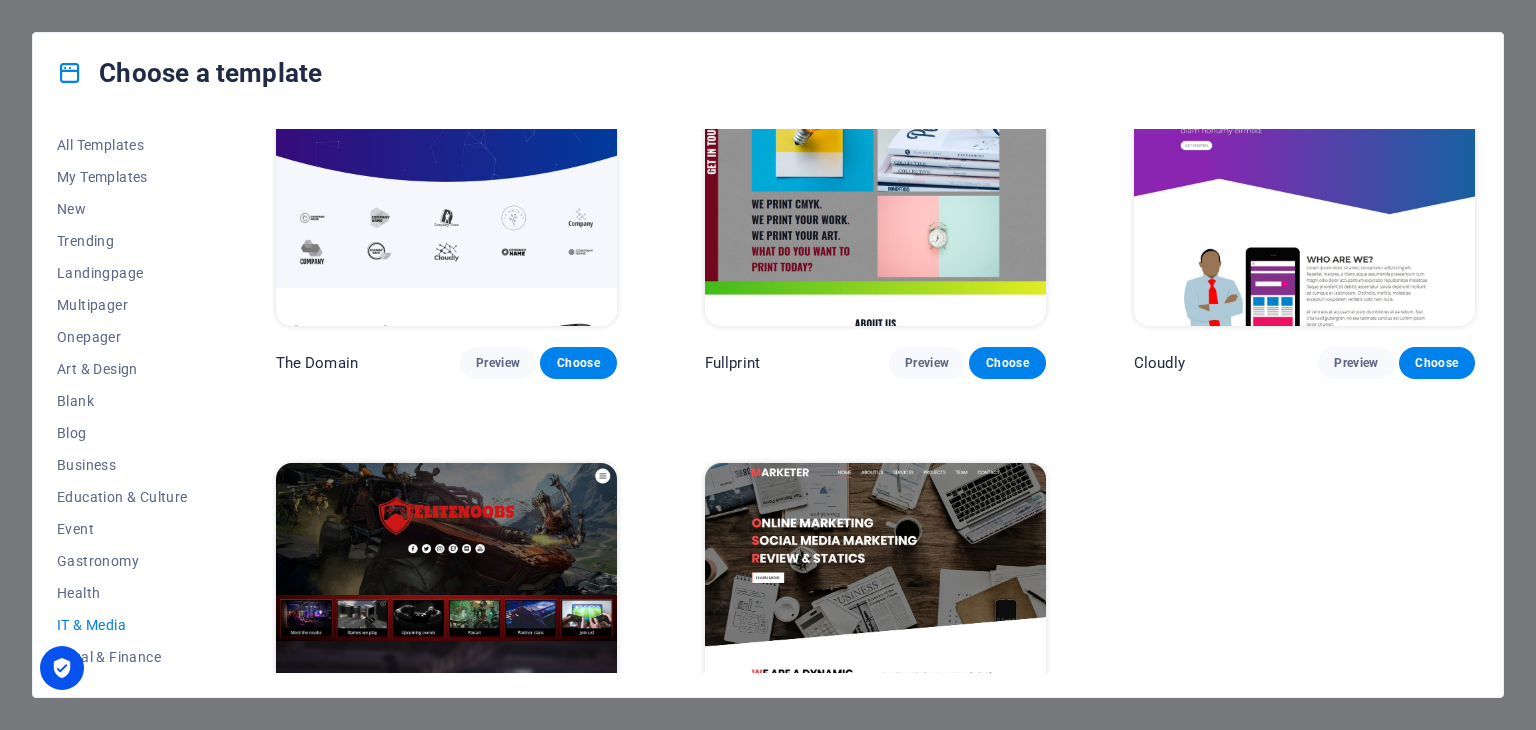 scroll, scrollTop: 1173, scrollLeft: 0, axis: vertical 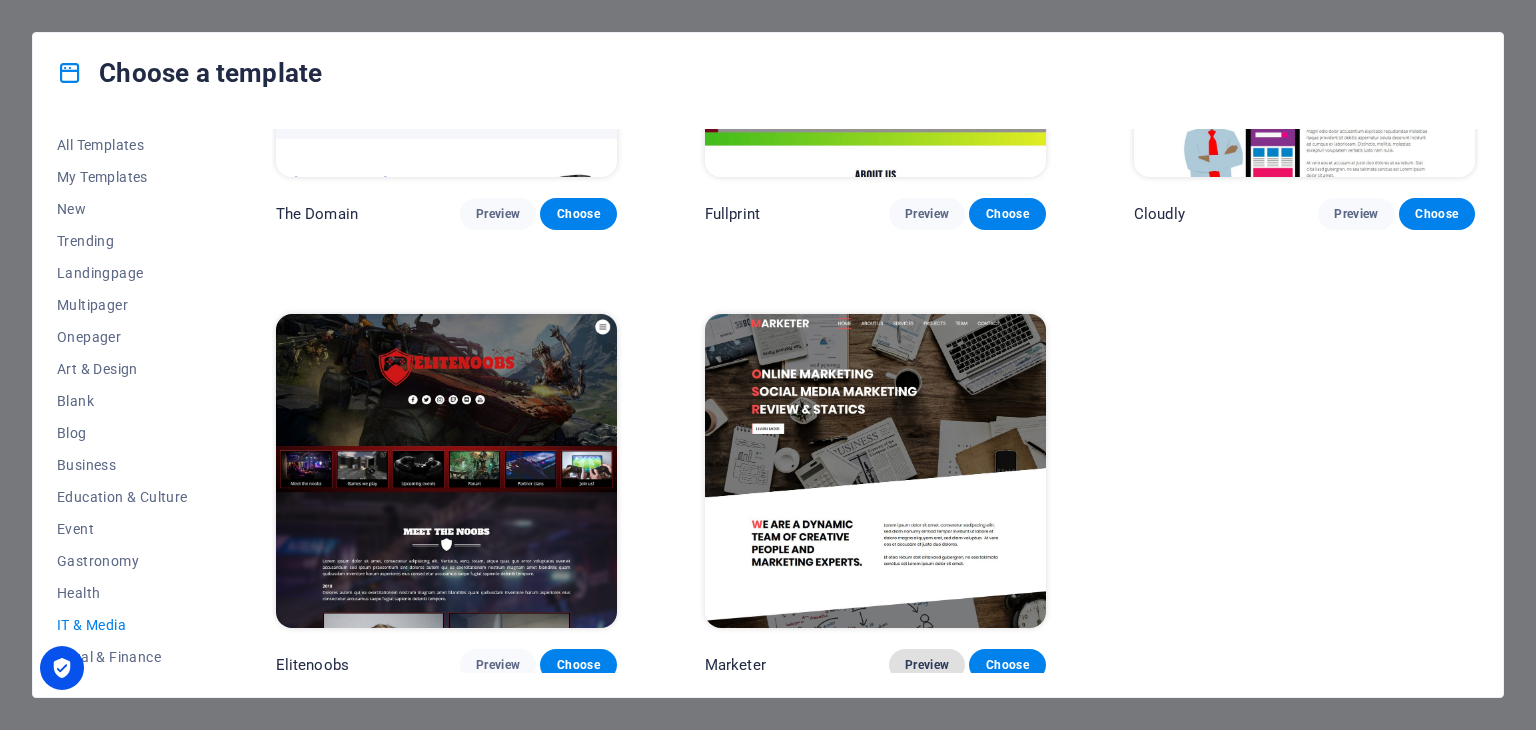 click on "Preview" at bounding box center (927, 665) 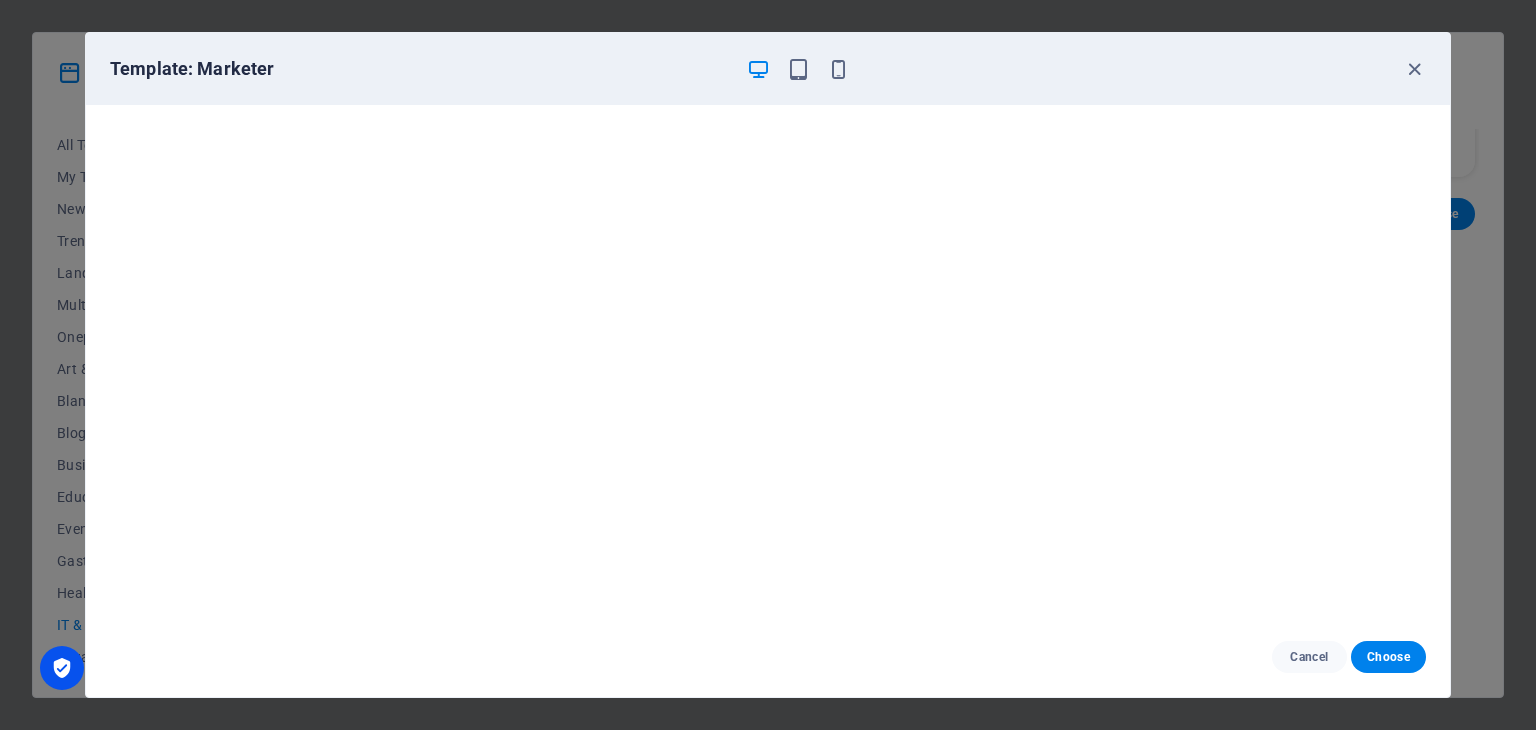 scroll, scrollTop: 5, scrollLeft: 0, axis: vertical 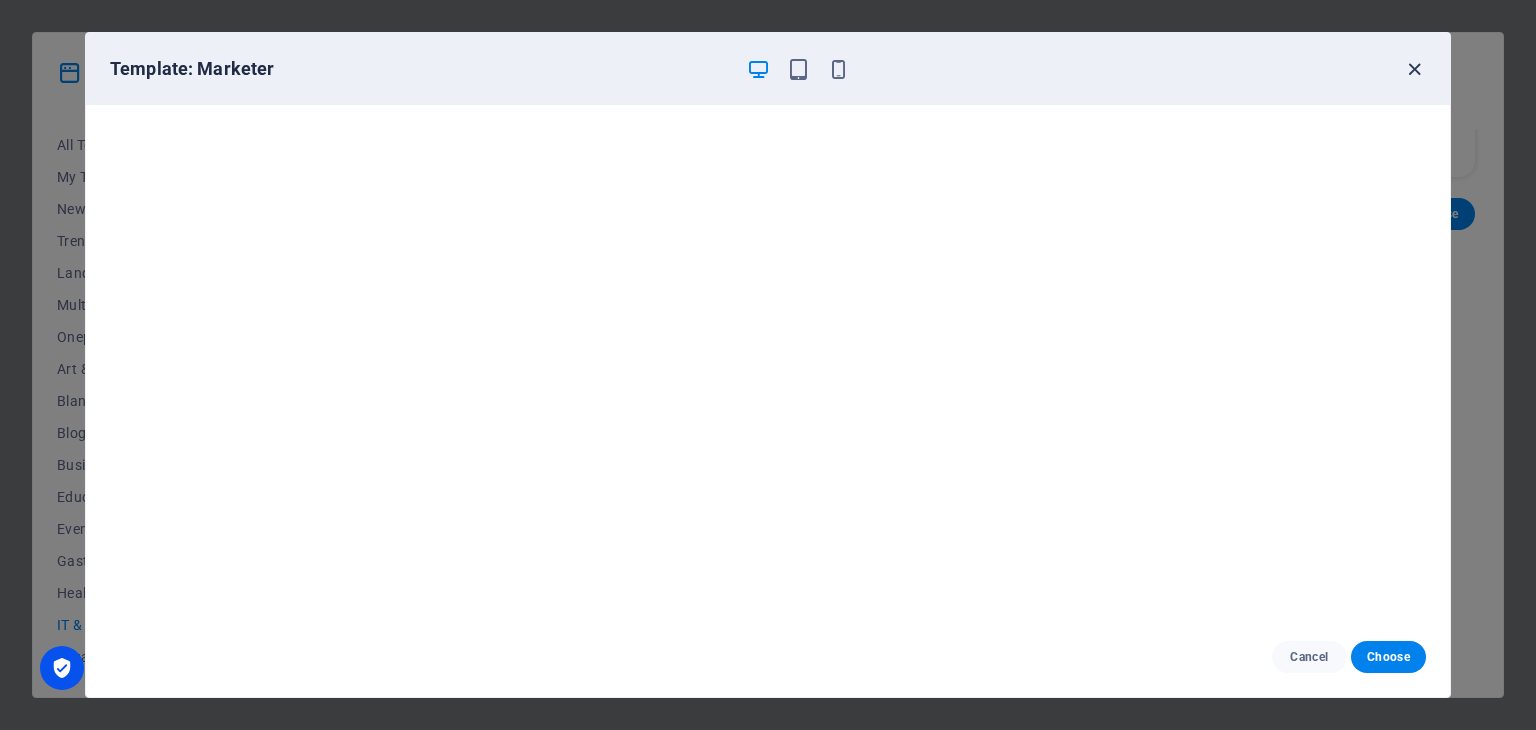 click at bounding box center [1414, 69] 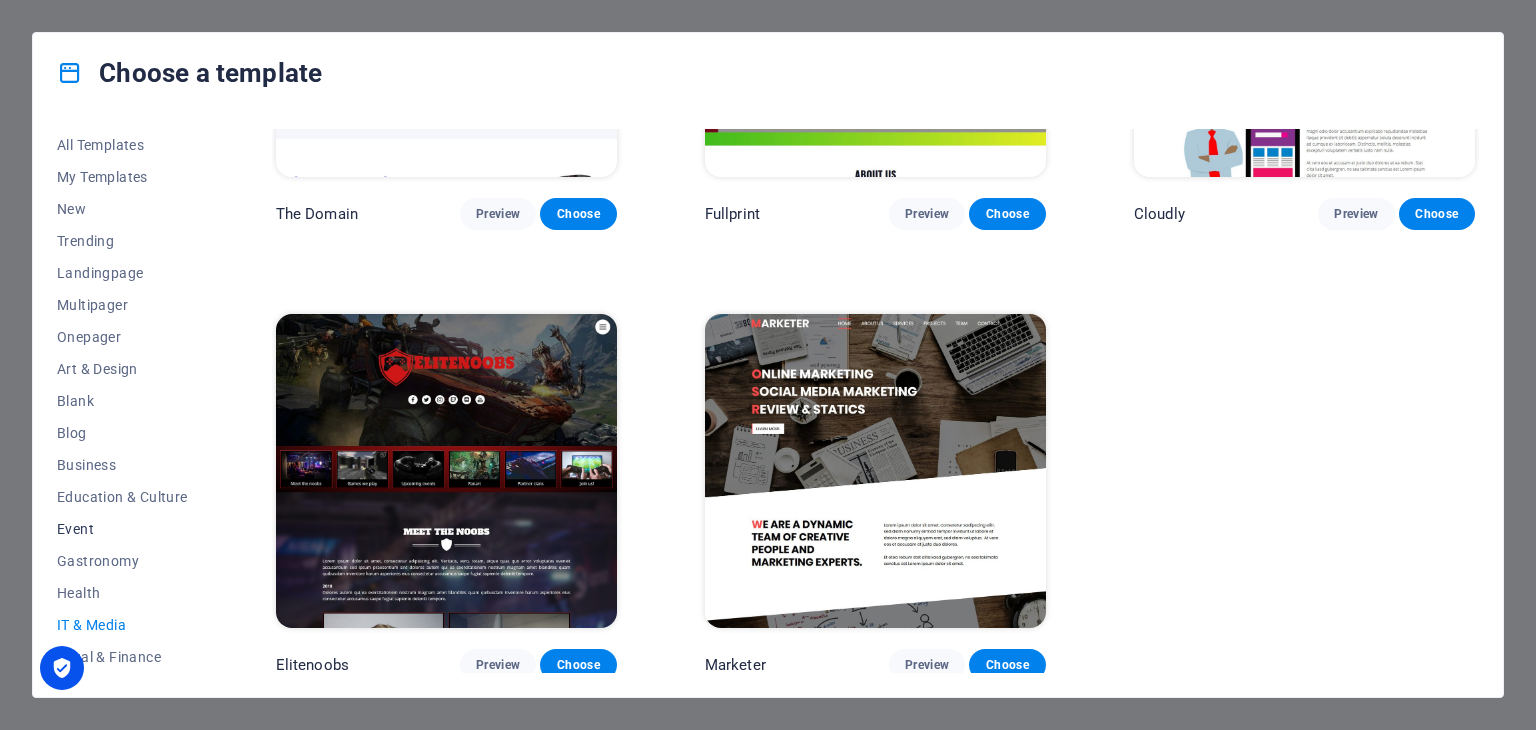 scroll, scrollTop: 256, scrollLeft: 0, axis: vertical 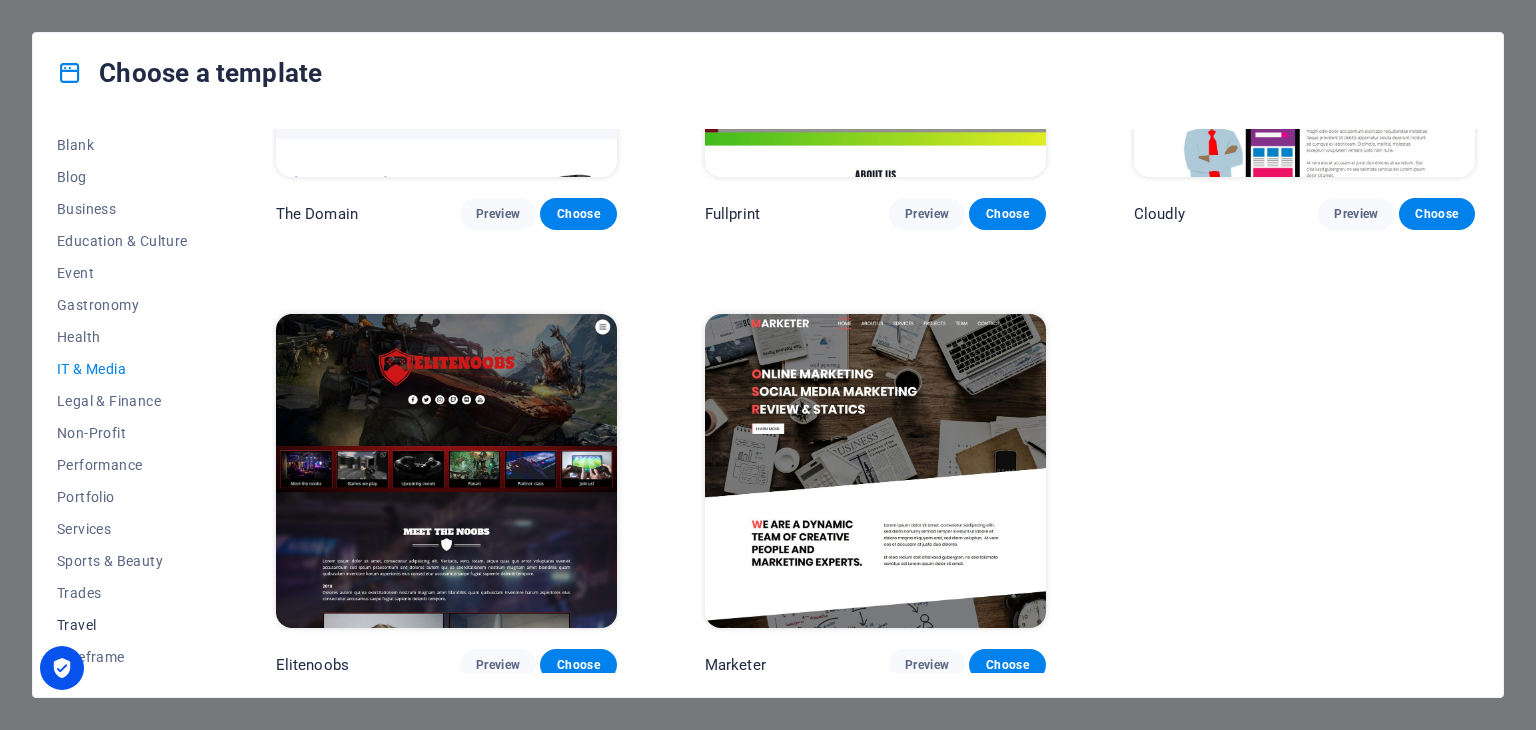 click on "Travel" at bounding box center [122, 625] 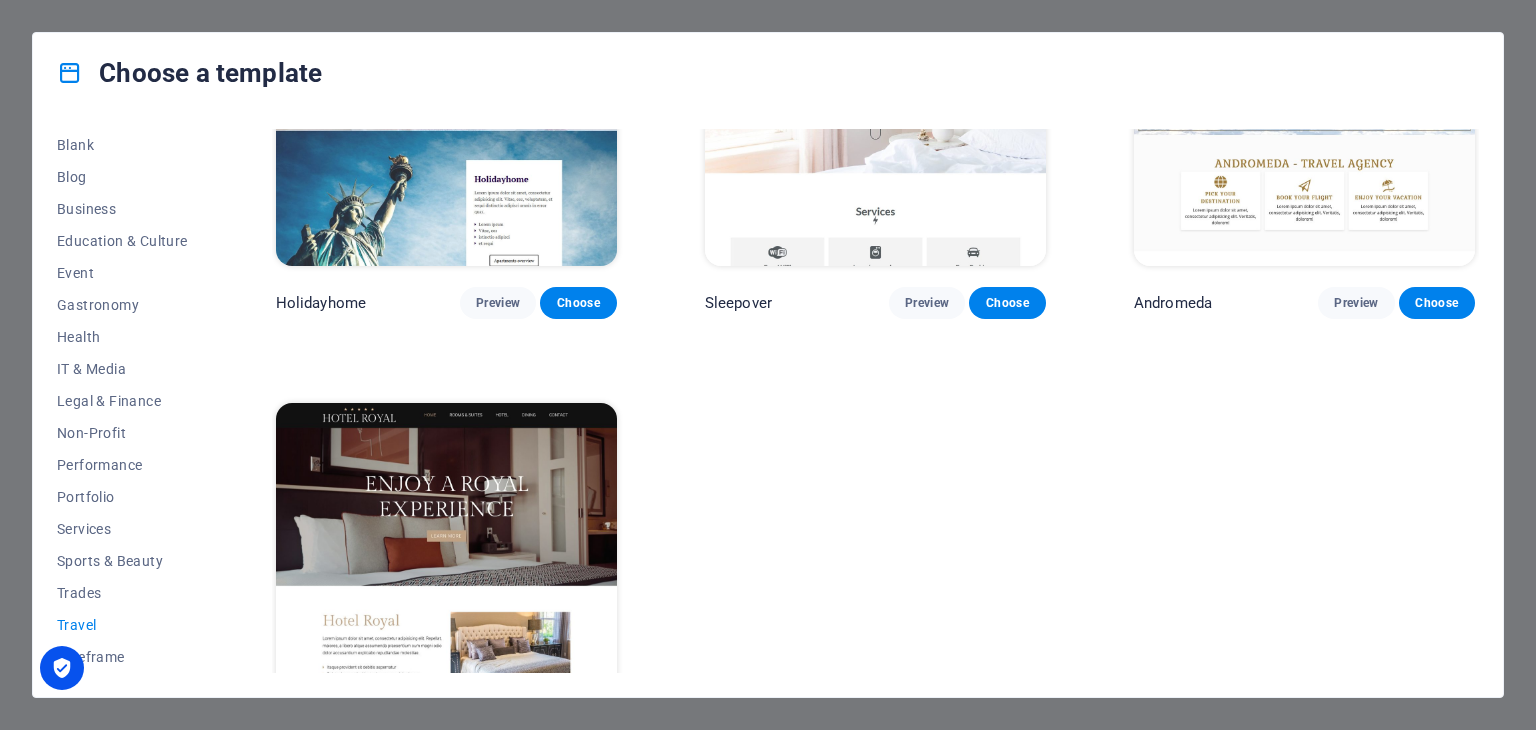 scroll, scrollTop: 600, scrollLeft: 0, axis: vertical 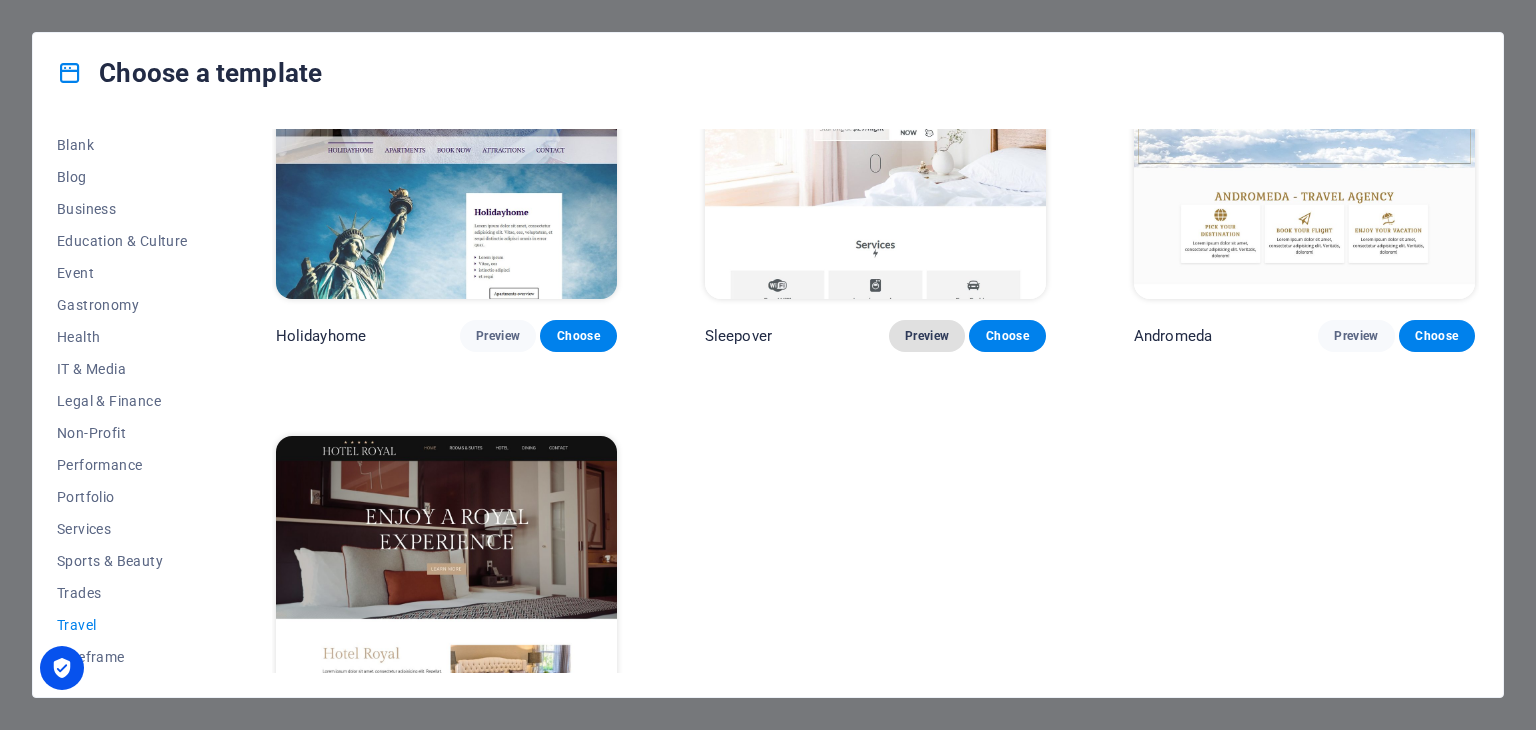 click on "Preview" at bounding box center (927, 336) 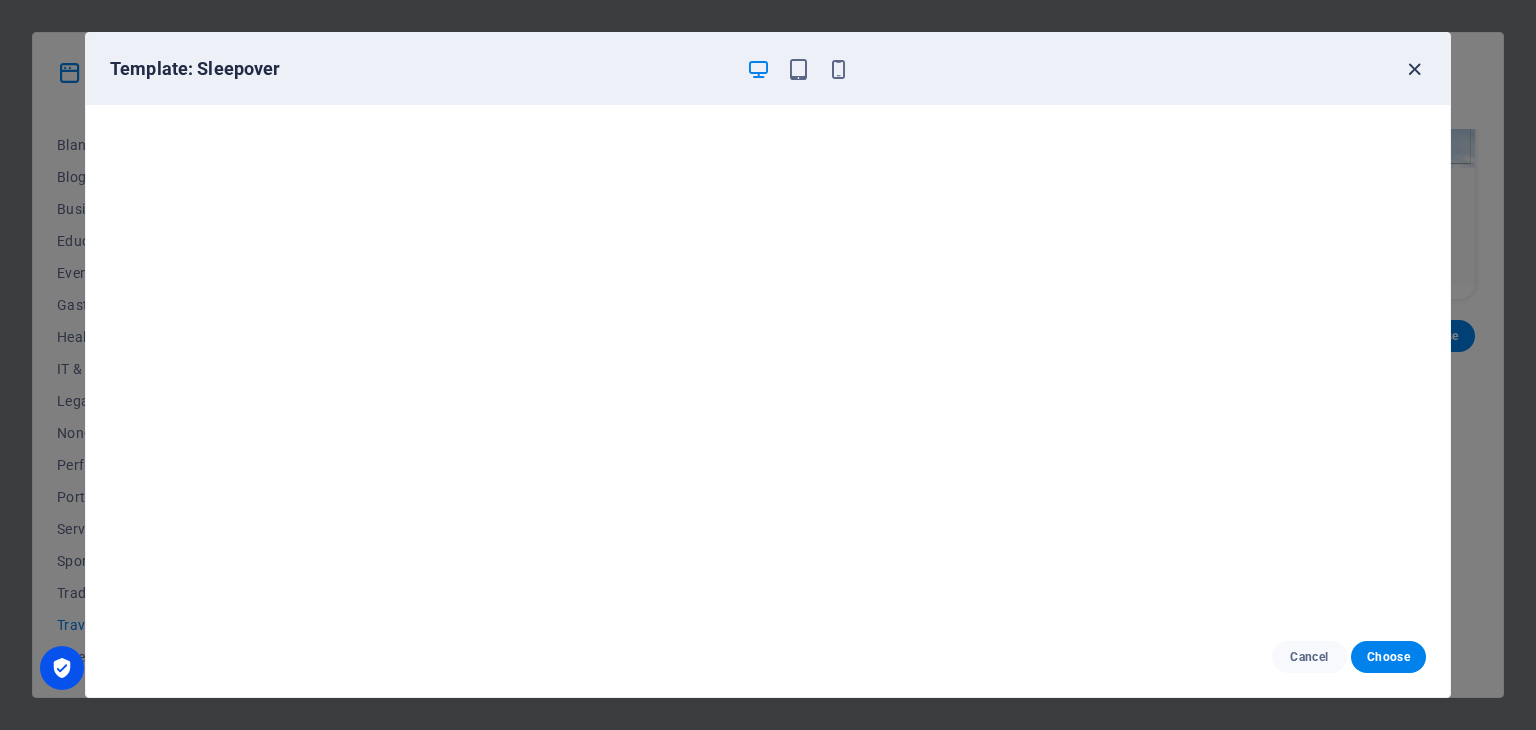 click at bounding box center (1414, 69) 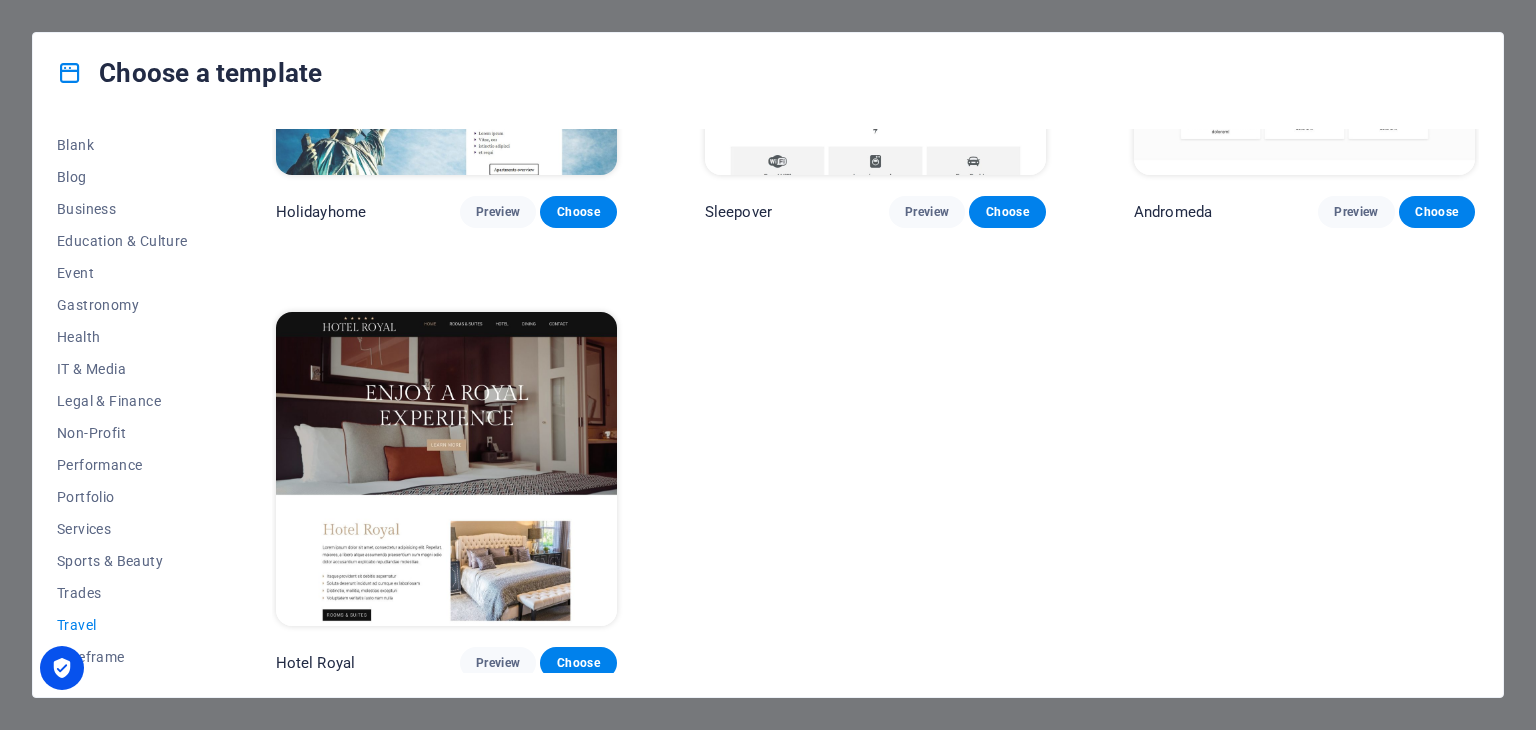 scroll, scrollTop: 424, scrollLeft: 0, axis: vertical 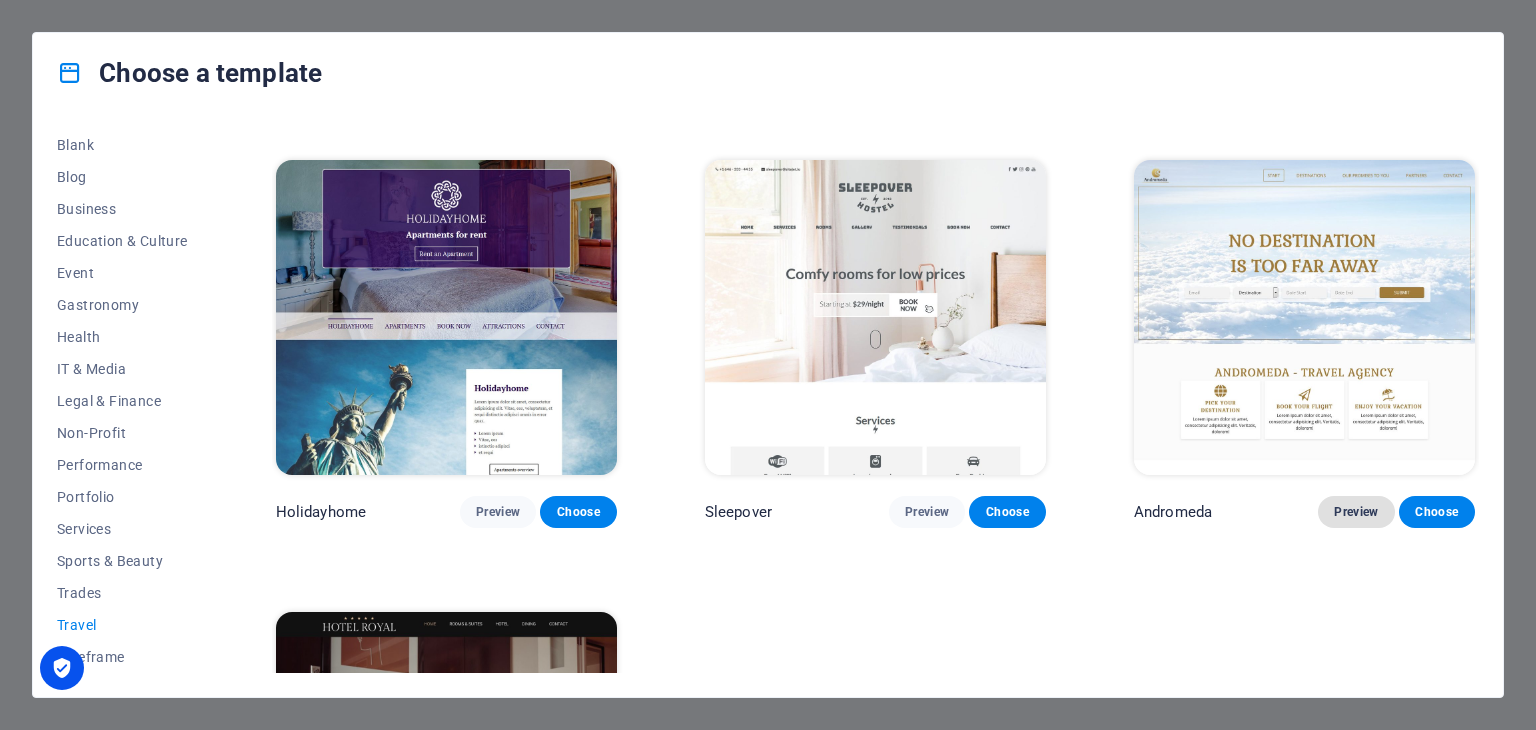 click on "Preview" at bounding box center [1356, 512] 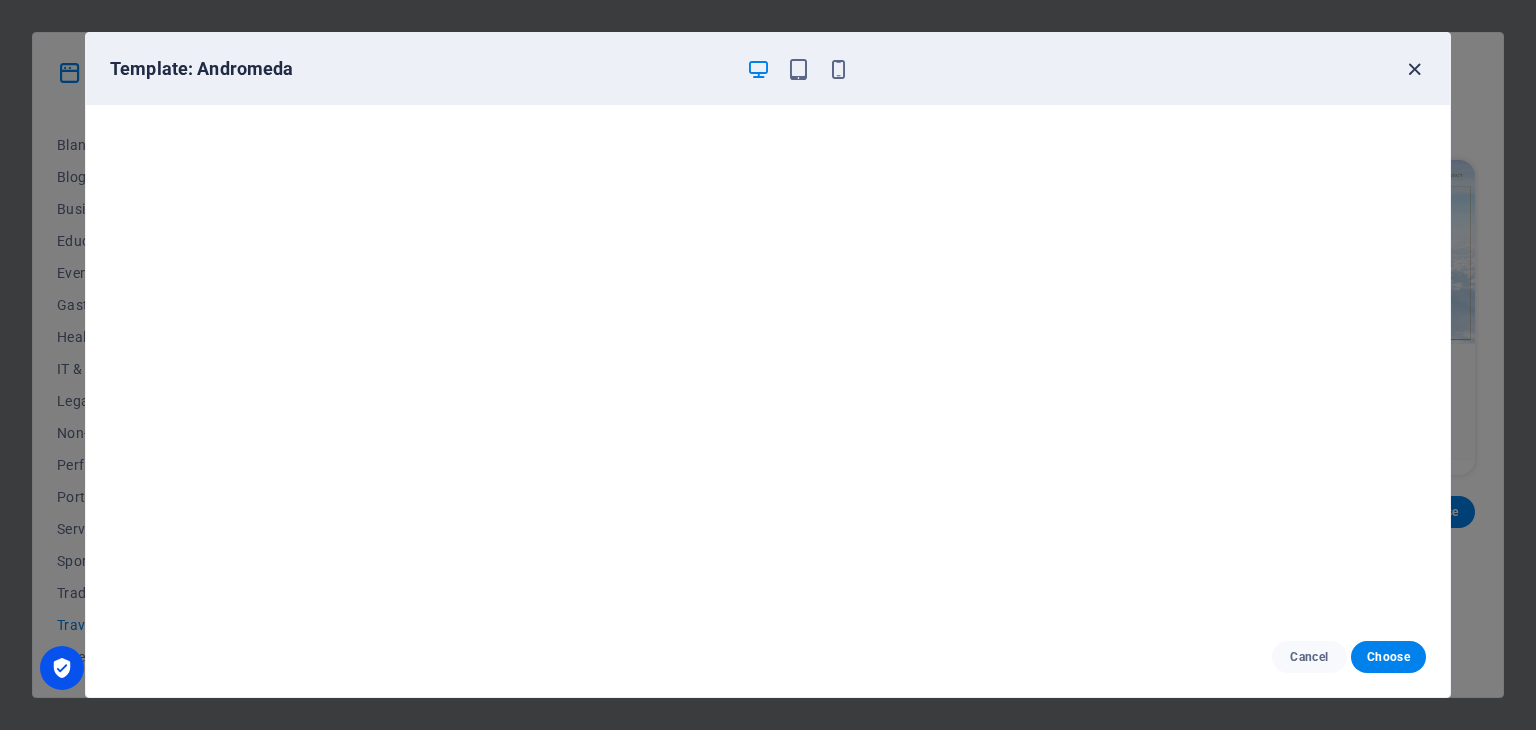 click at bounding box center (1414, 69) 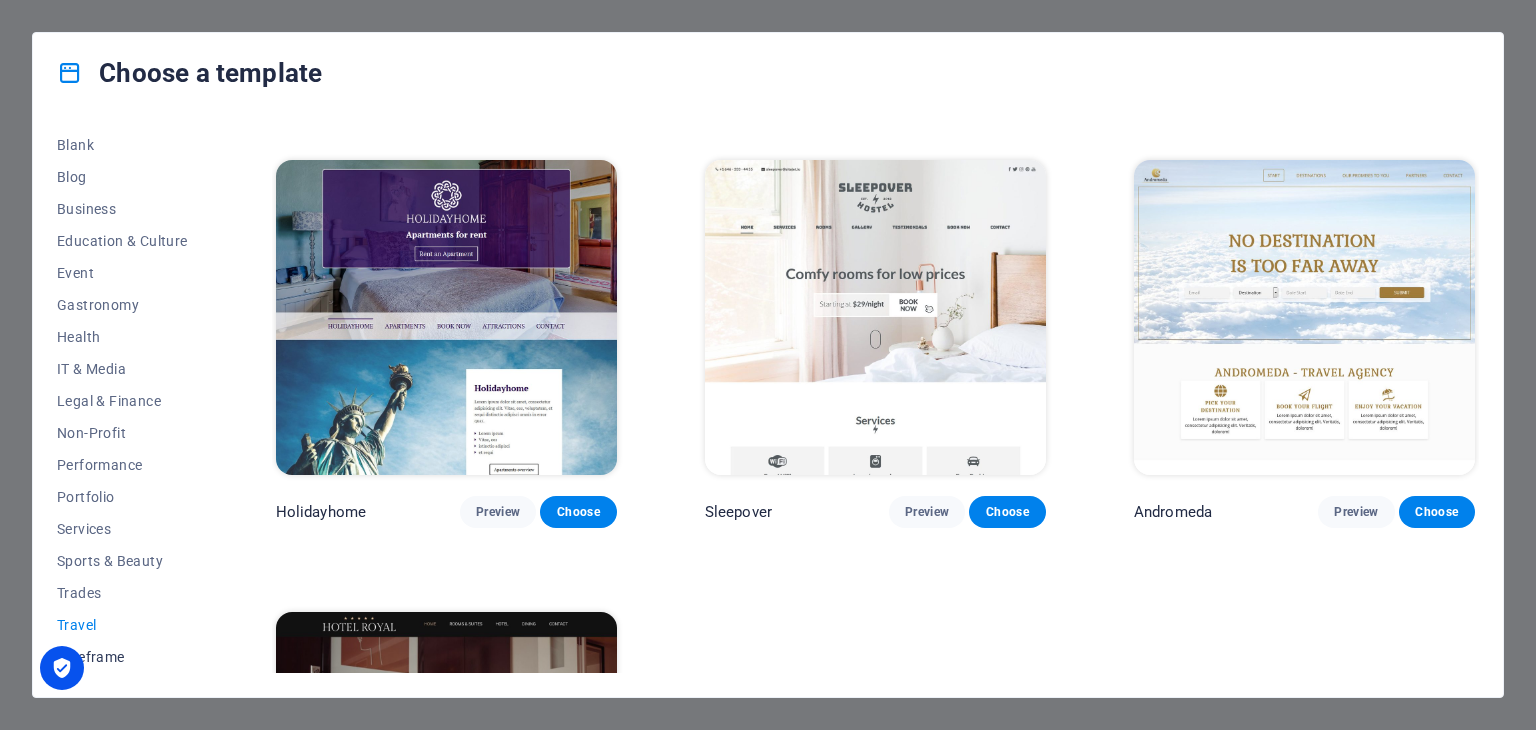 click on "Wireframe" at bounding box center (122, 657) 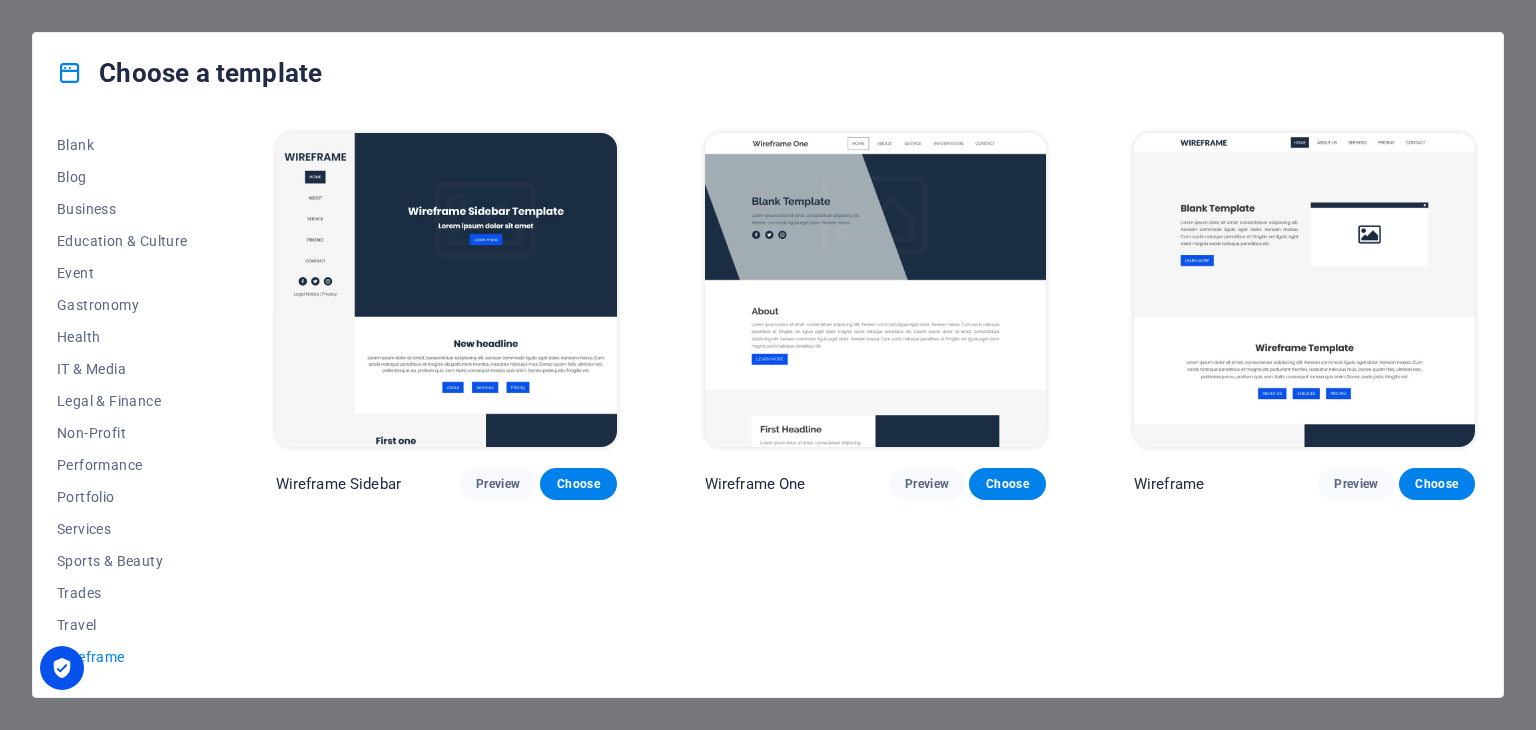 scroll, scrollTop: 0, scrollLeft: 0, axis: both 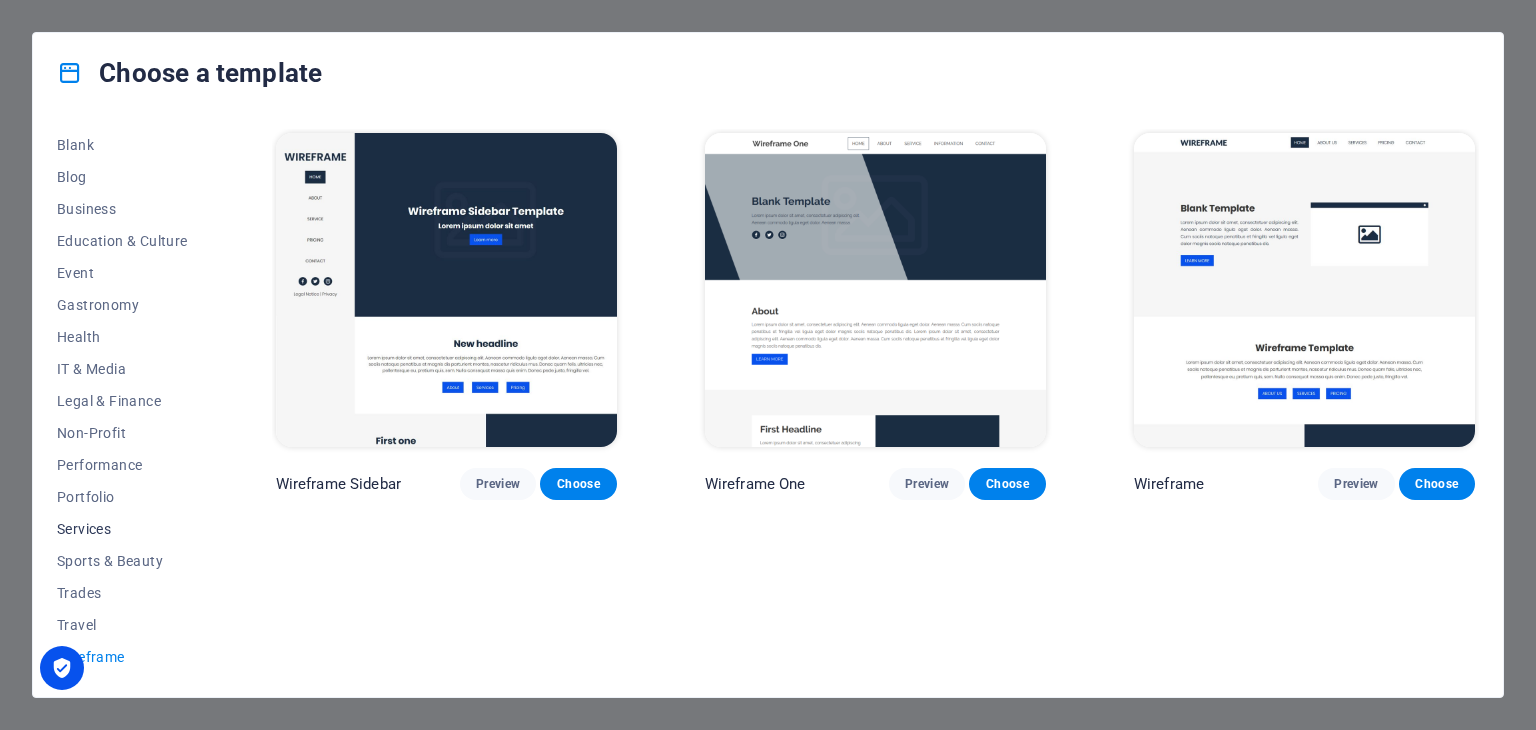 click on "Services" at bounding box center (122, 529) 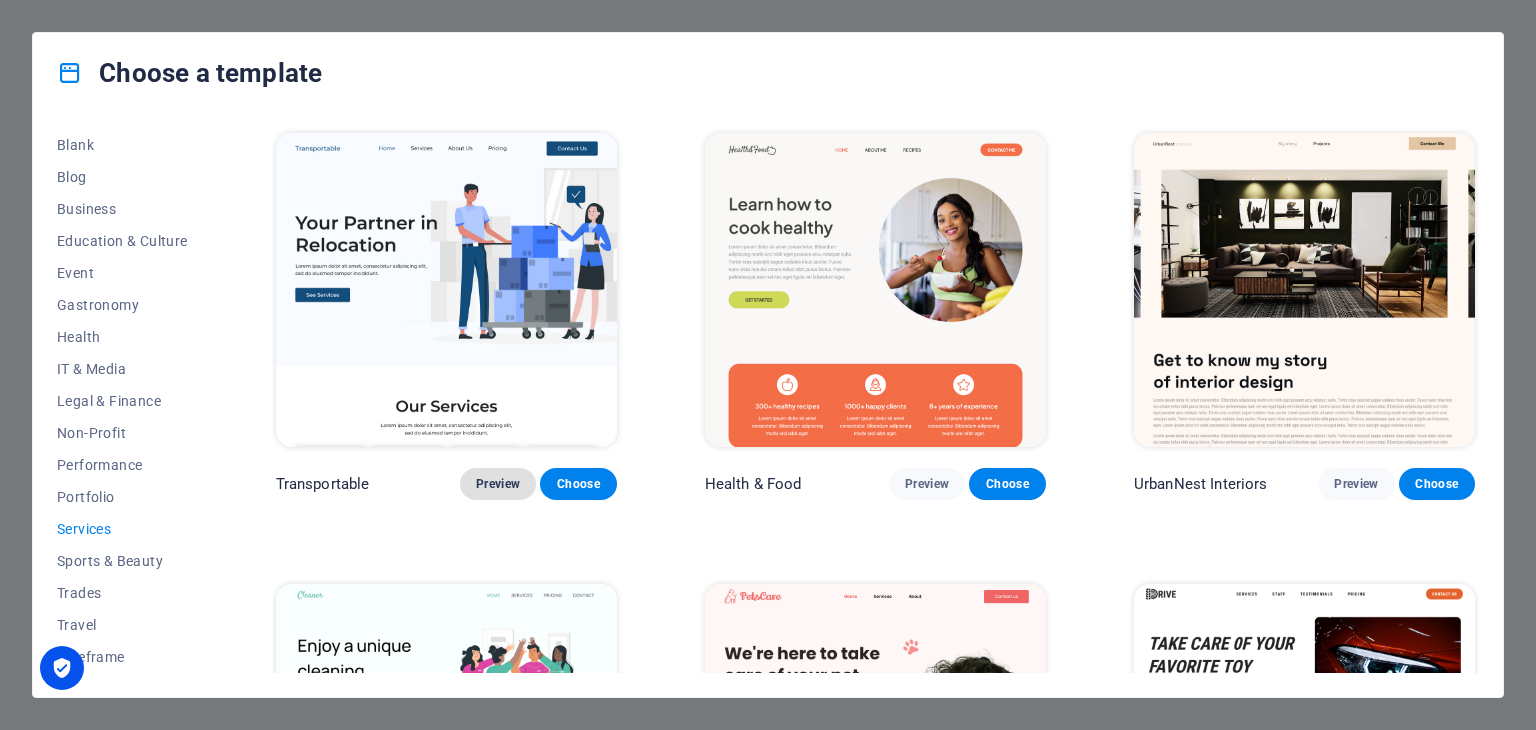 click on "Preview" at bounding box center [498, 484] 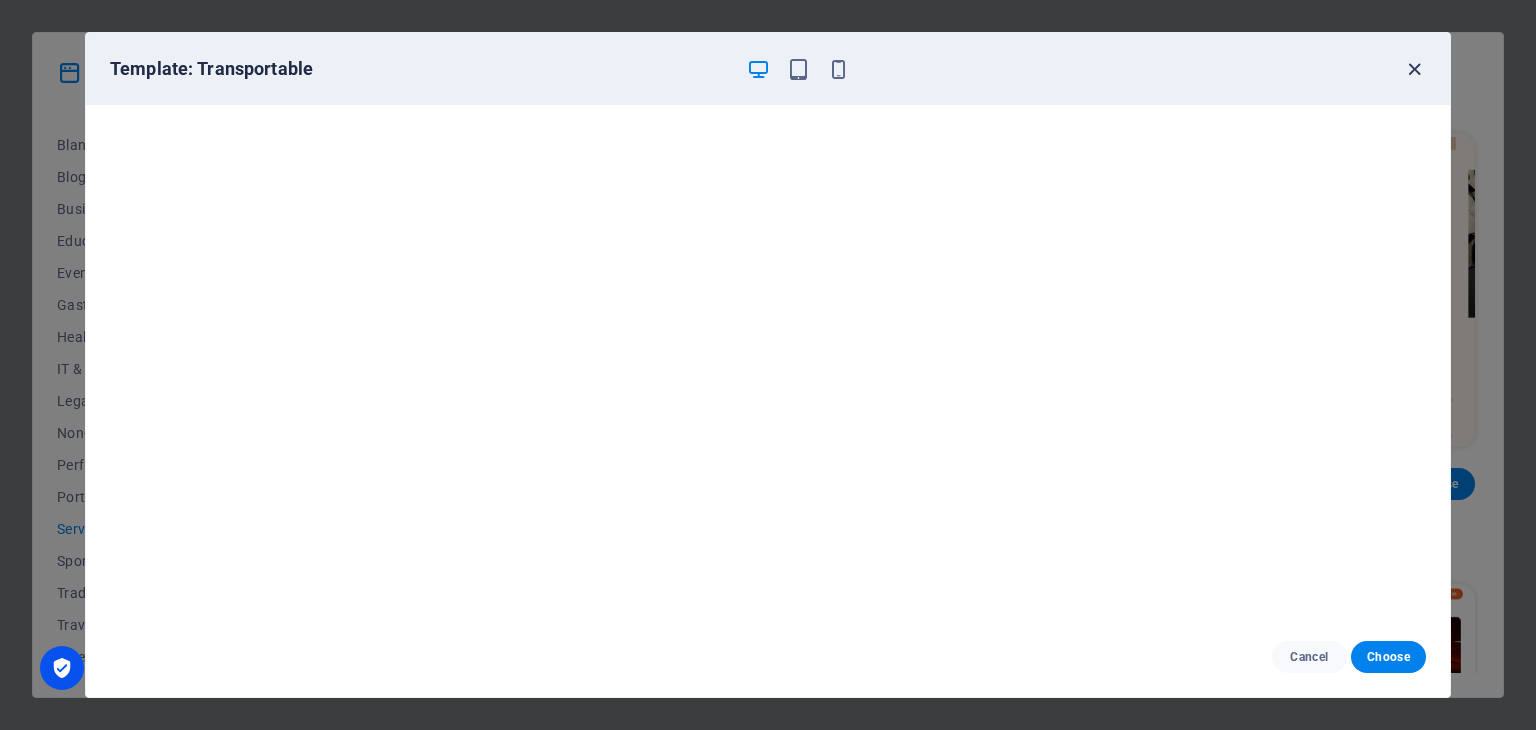 click at bounding box center (1414, 69) 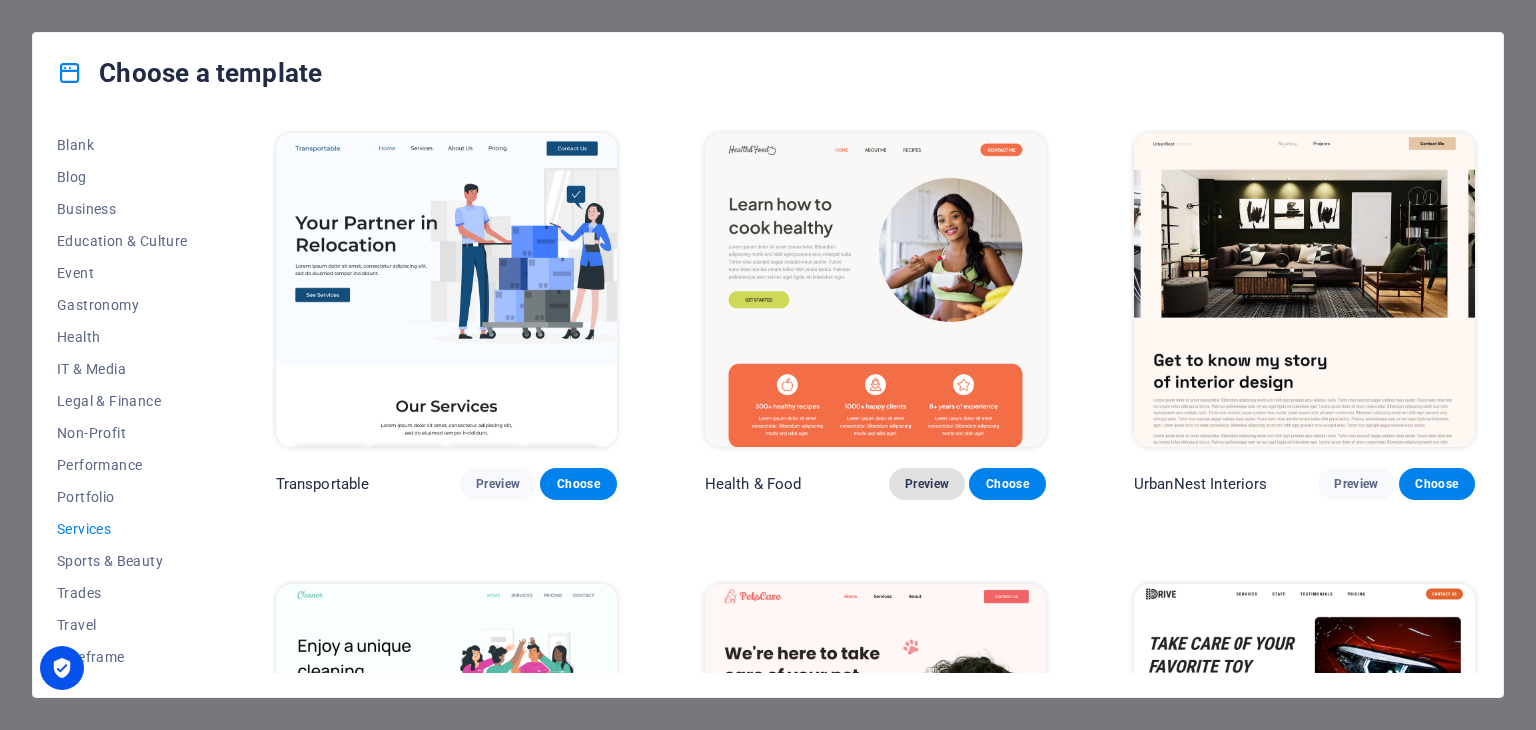 click on "Preview" at bounding box center [927, 484] 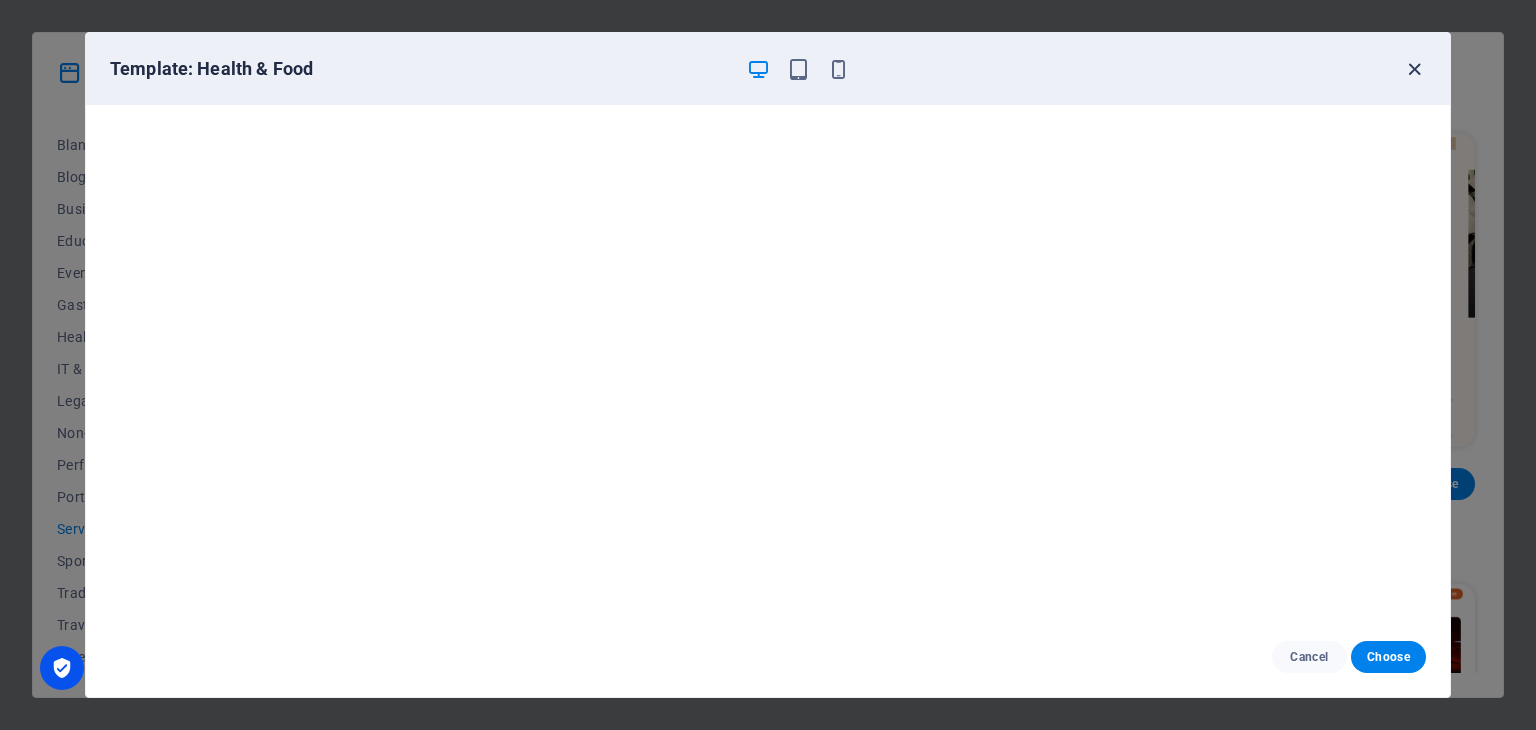 click at bounding box center (1414, 69) 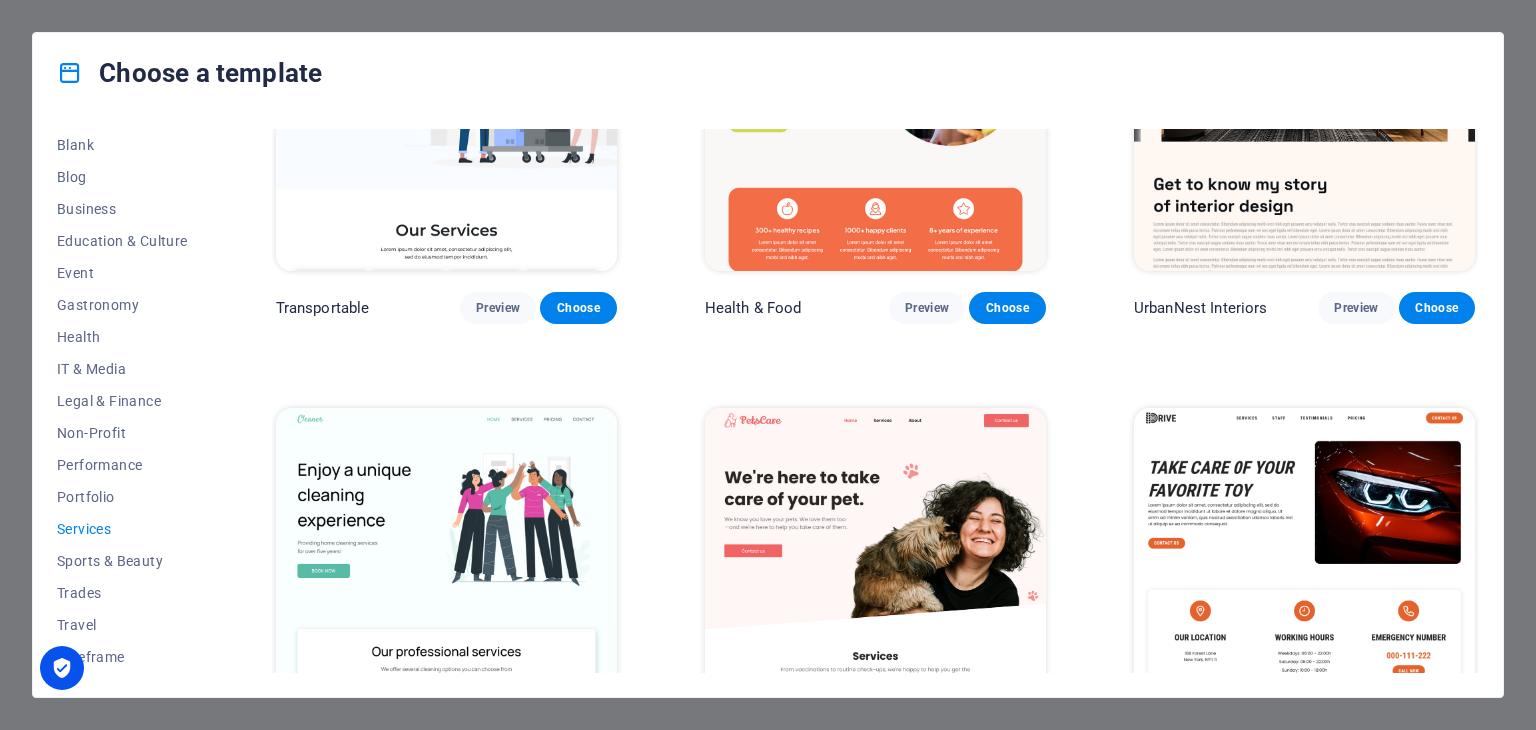 scroll, scrollTop: 400, scrollLeft: 0, axis: vertical 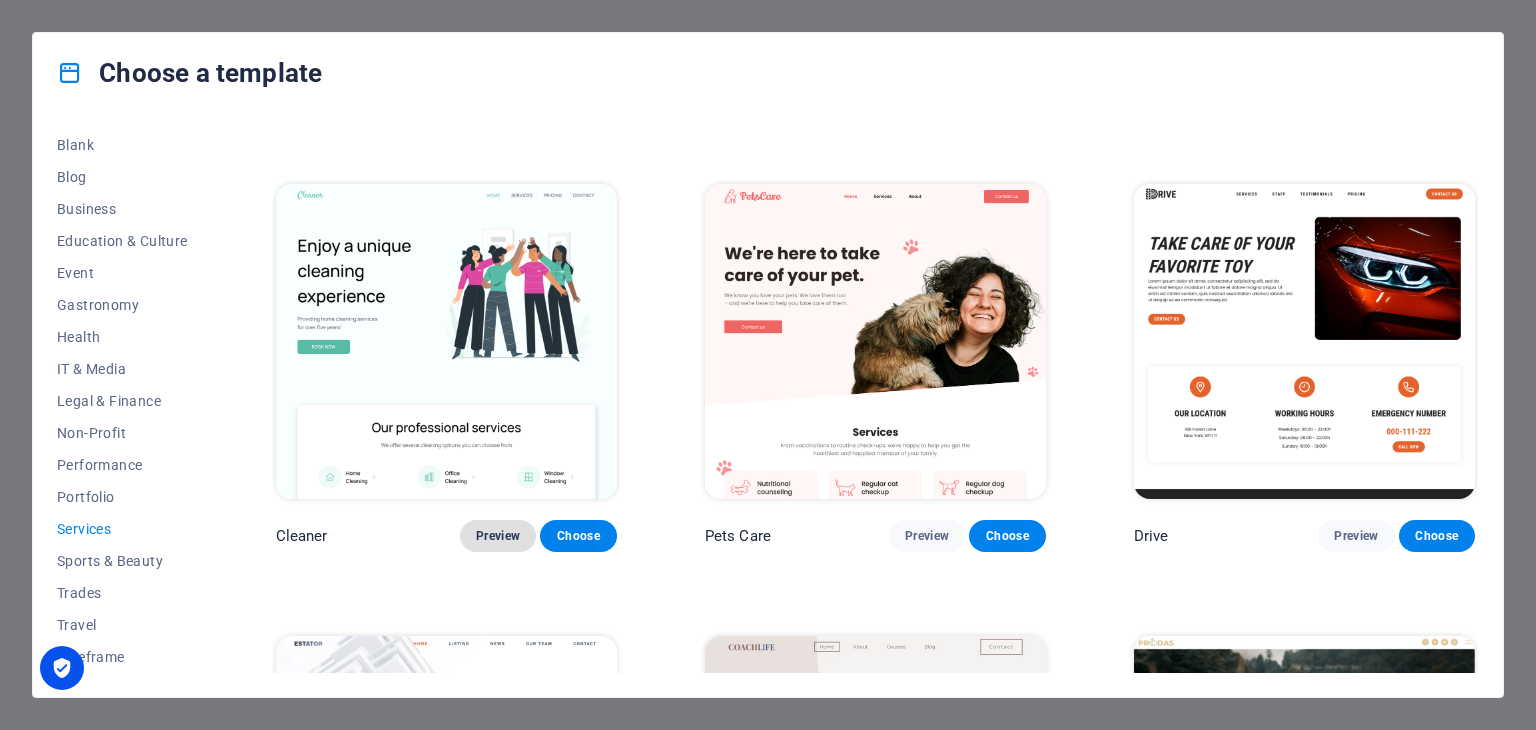 click on "Preview" at bounding box center (498, 536) 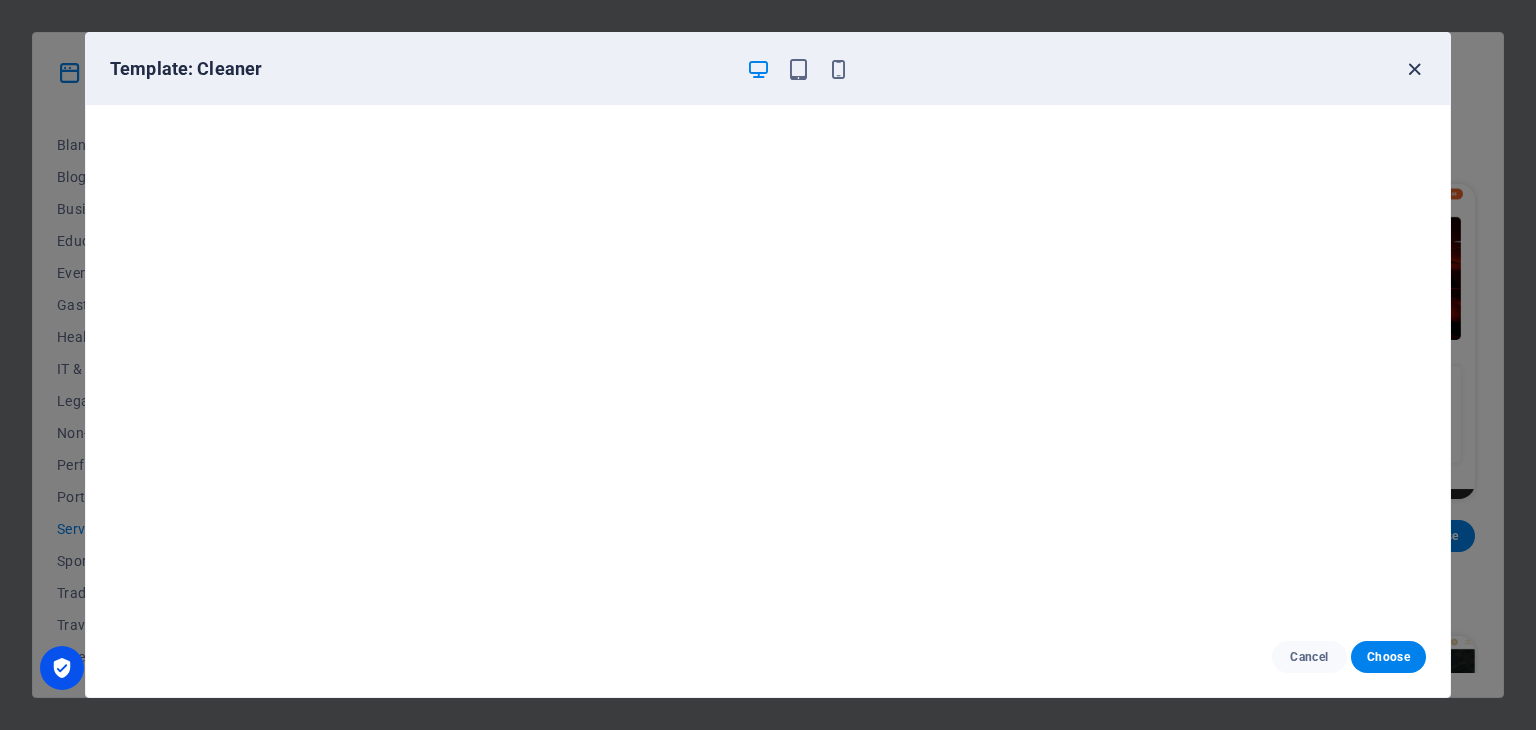 click at bounding box center (1414, 69) 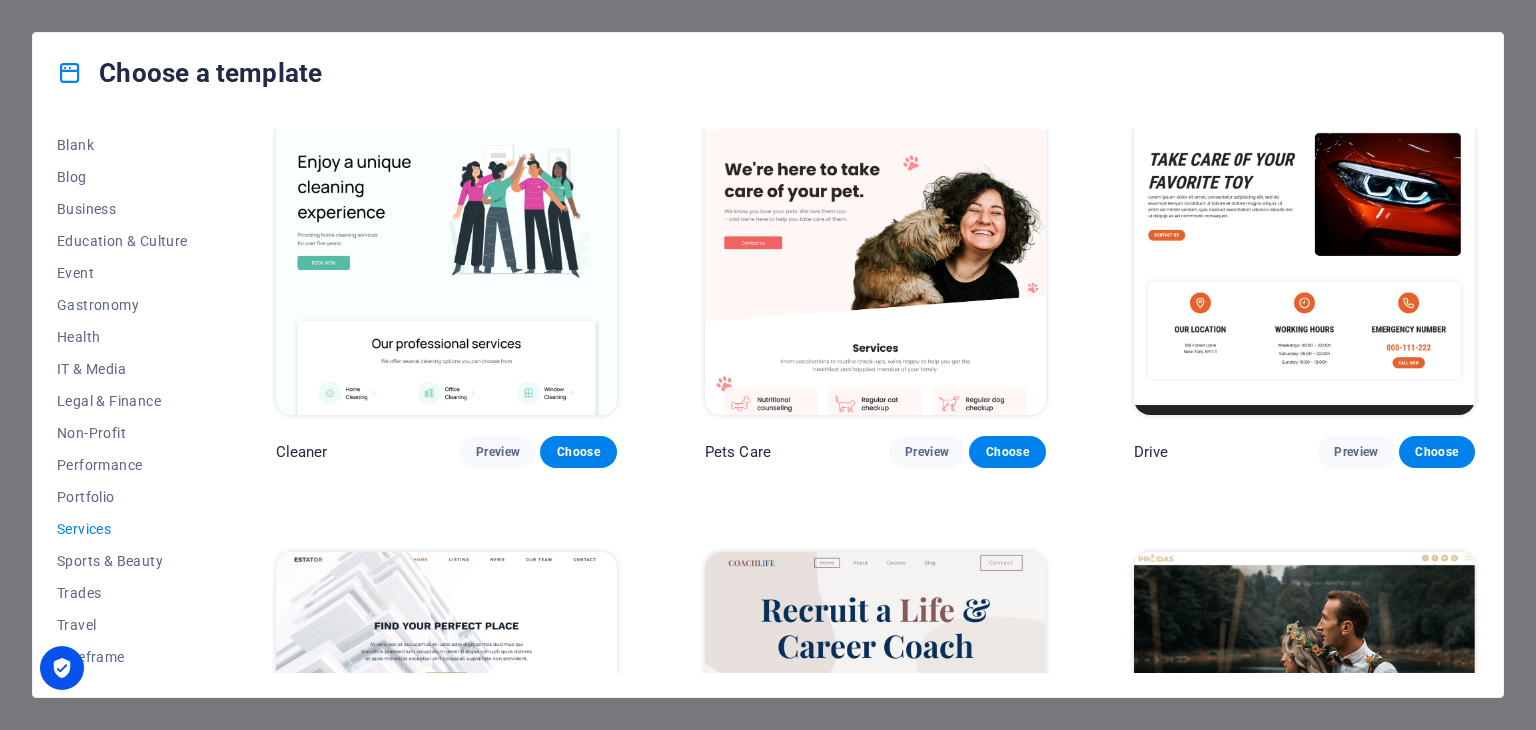 scroll, scrollTop: 600, scrollLeft: 0, axis: vertical 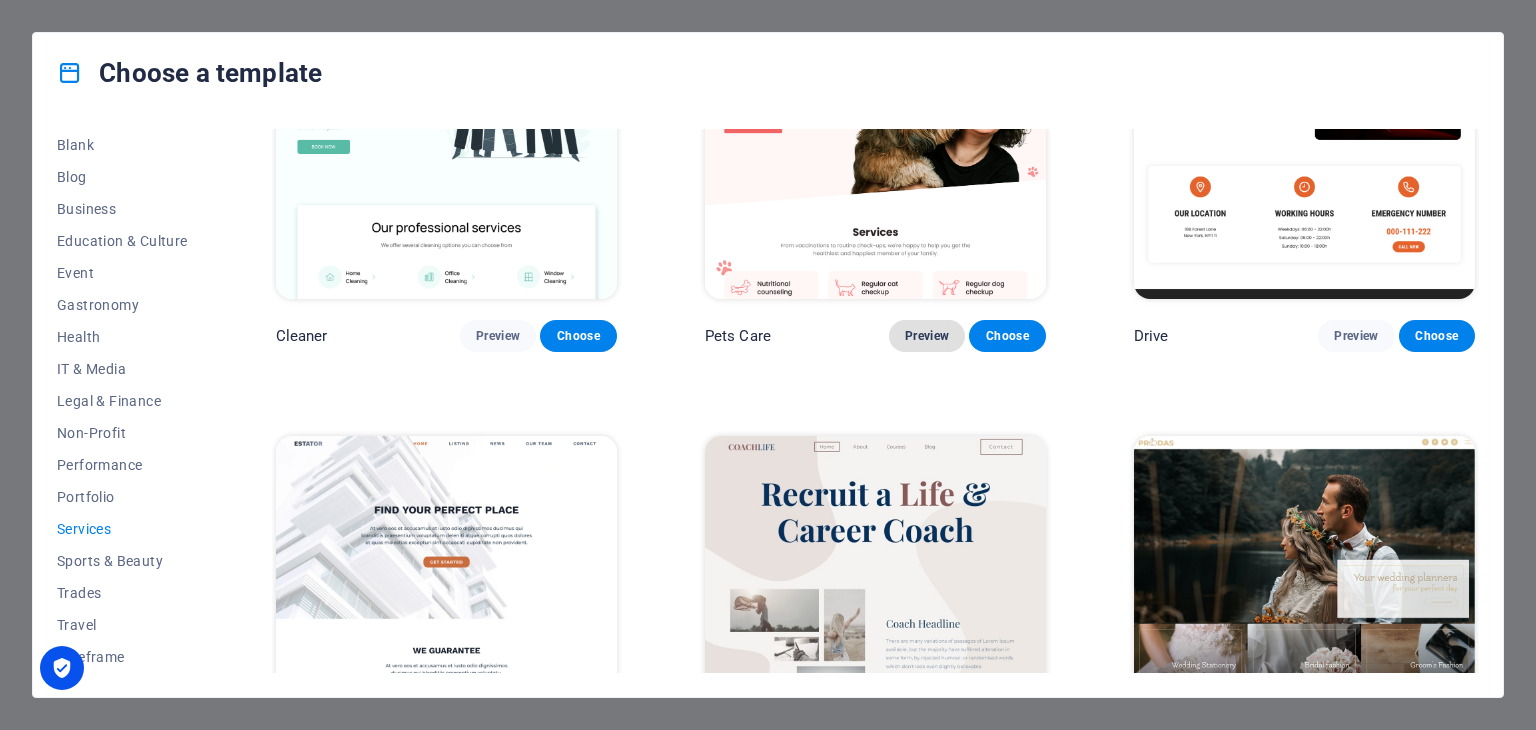 click on "Preview" at bounding box center (927, 336) 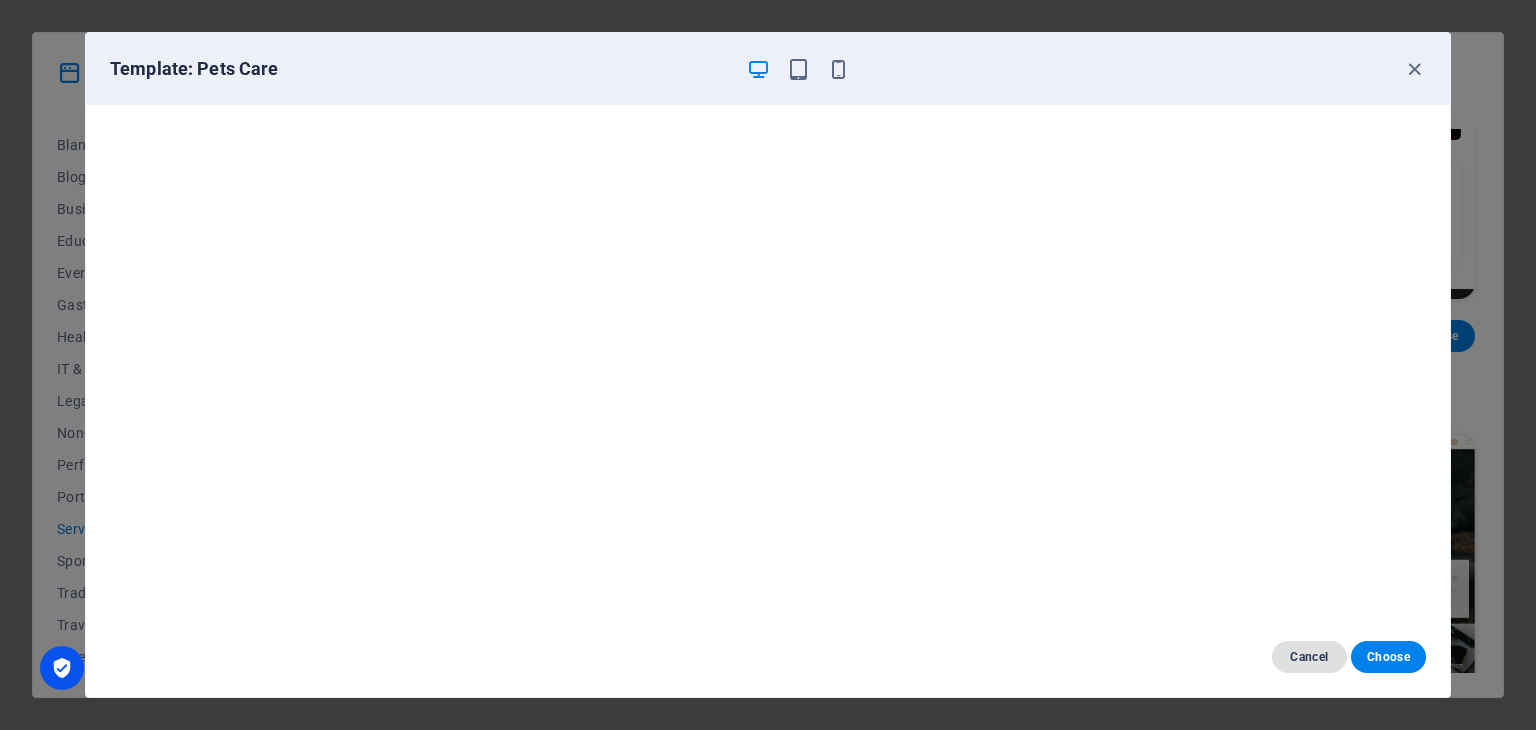 click on "Cancel" at bounding box center (1309, 657) 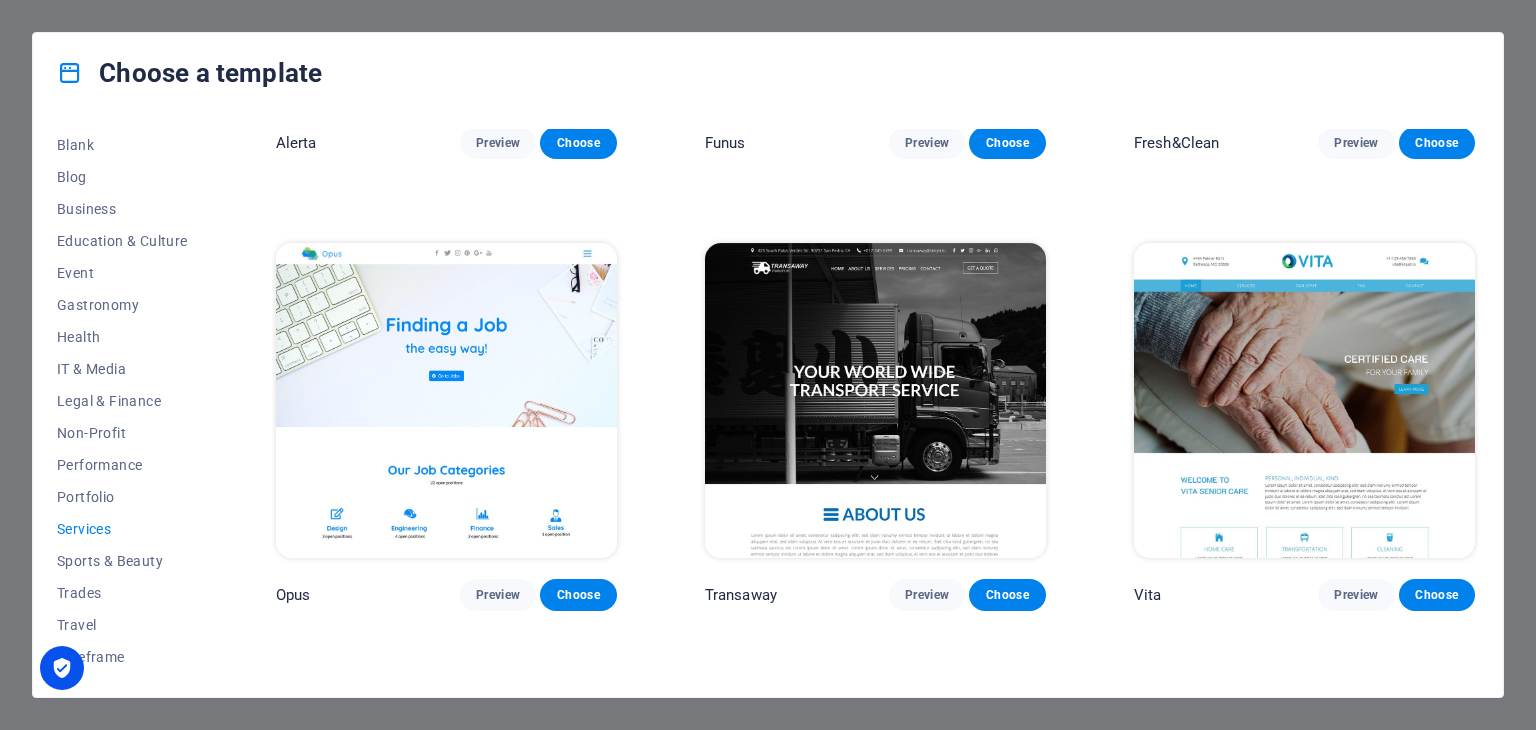 scroll, scrollTop: 2200, scrollLeft: 0, axis: vertical 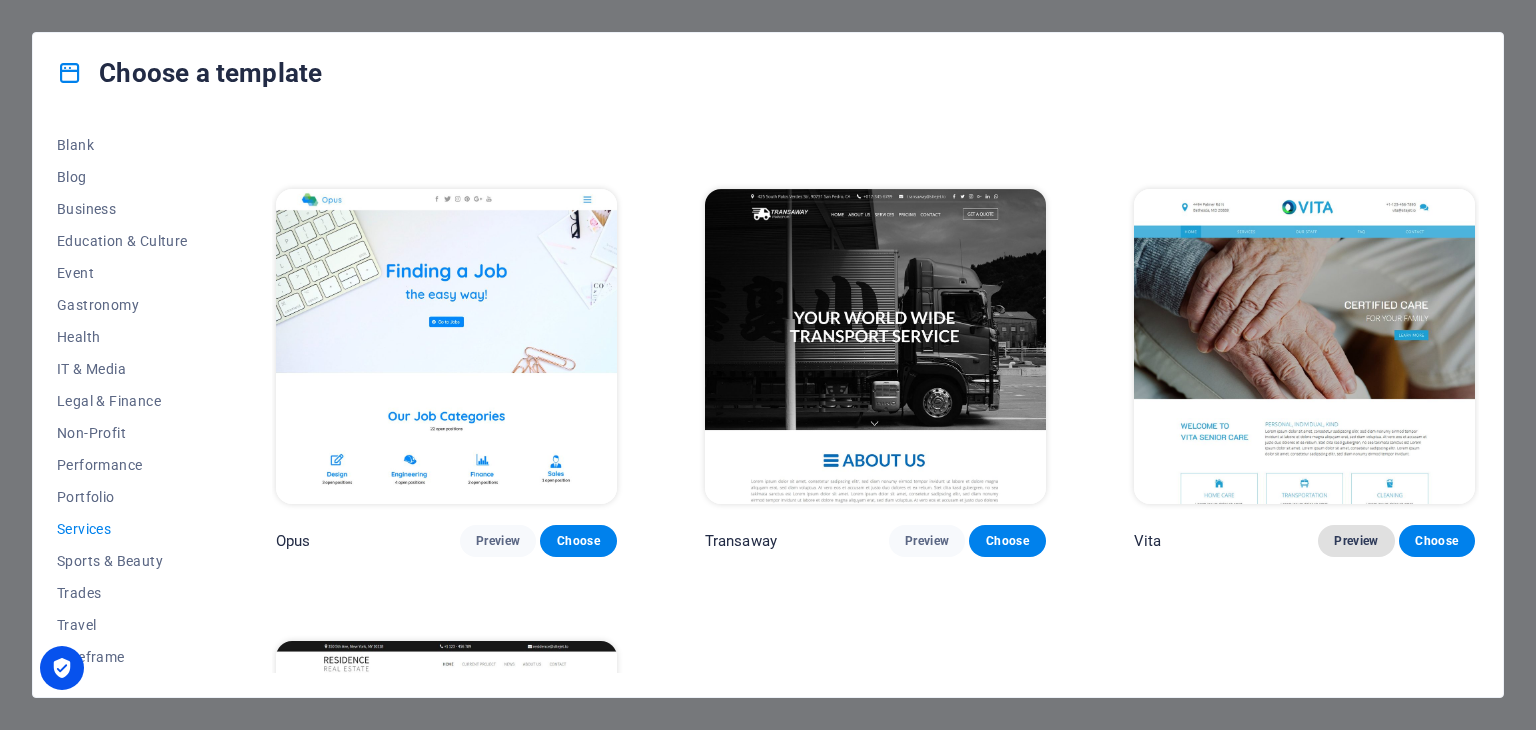 click on "Preview" at bounding box center [1356, 541] 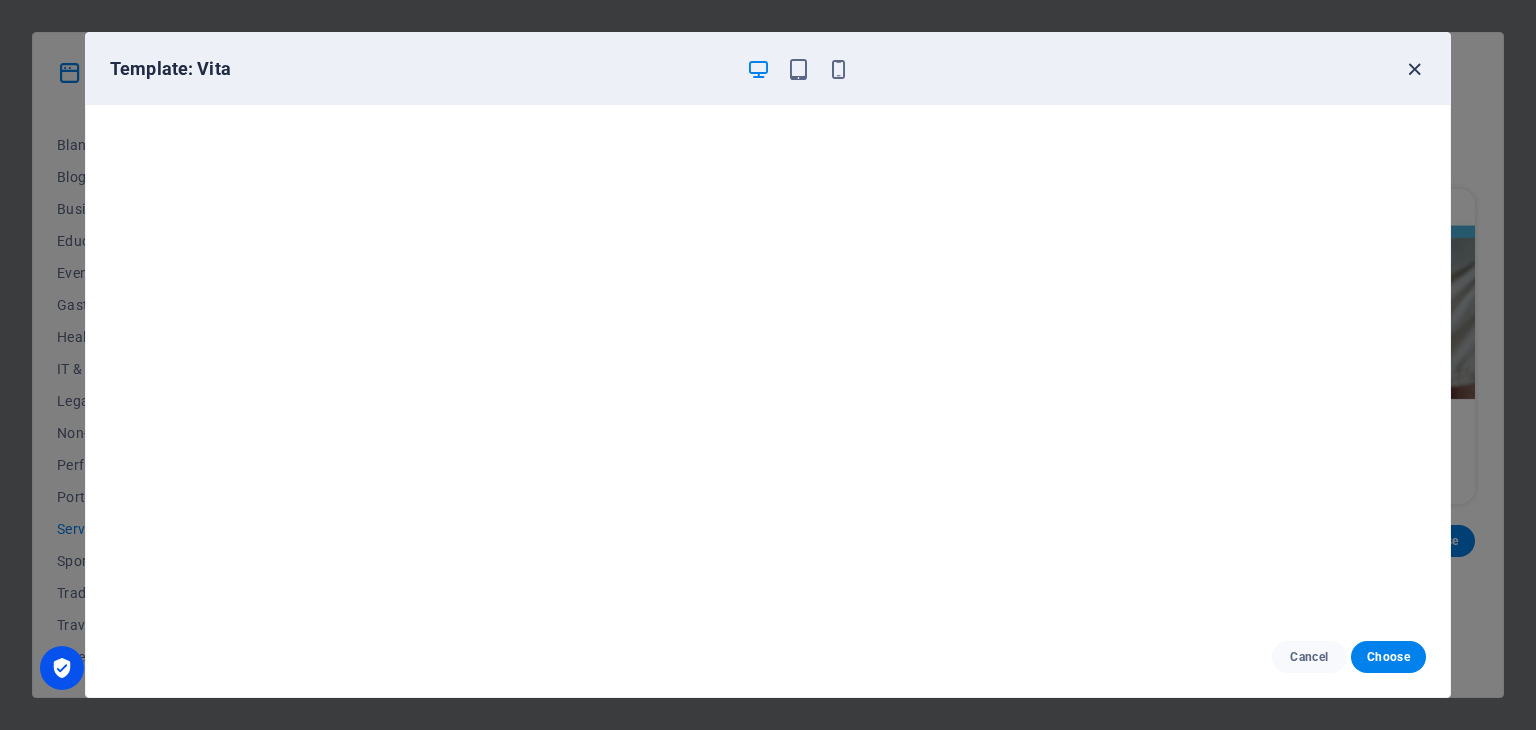 click at bounding box center [1414, 69] 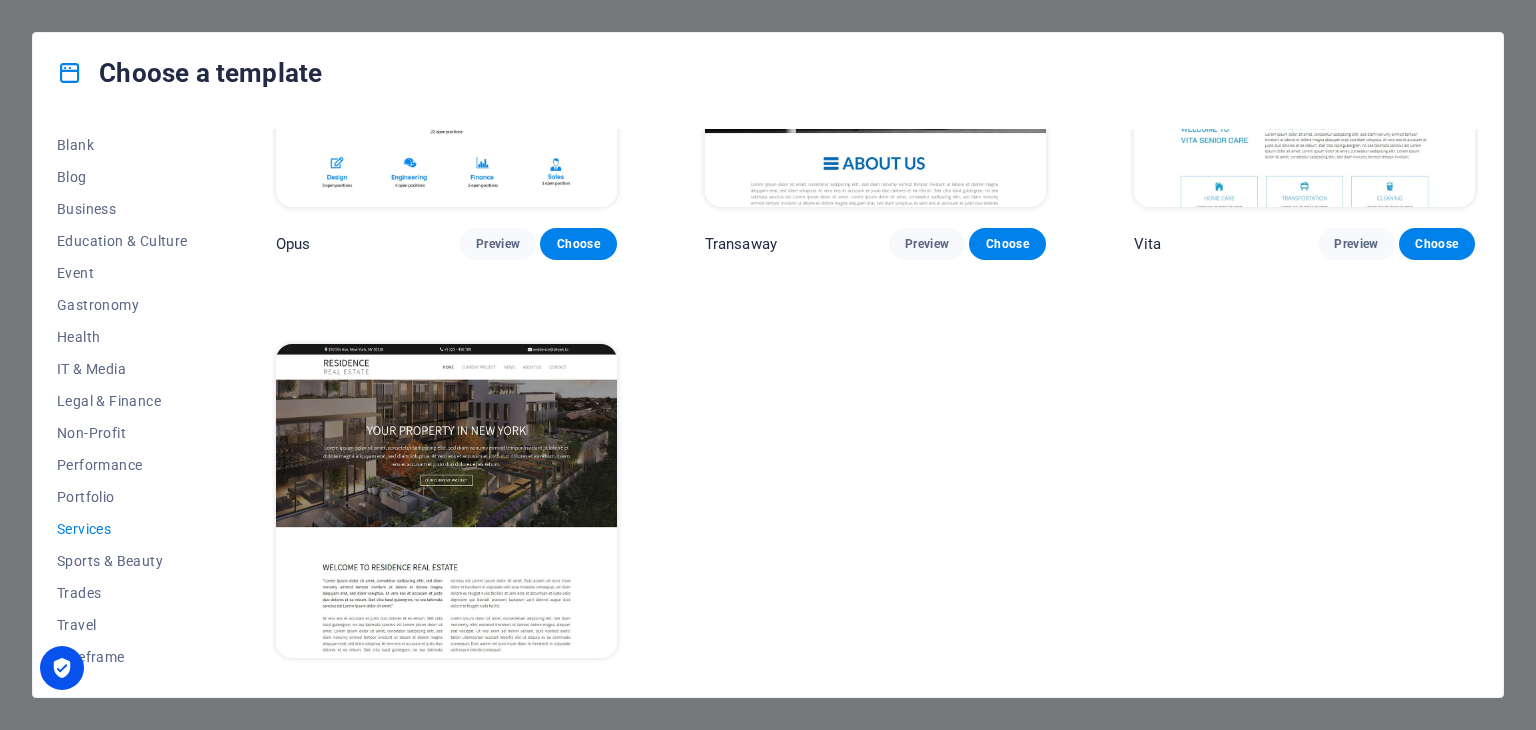 scroll, scrollTop: 2521, scrollLeft: 0, axis: vertical 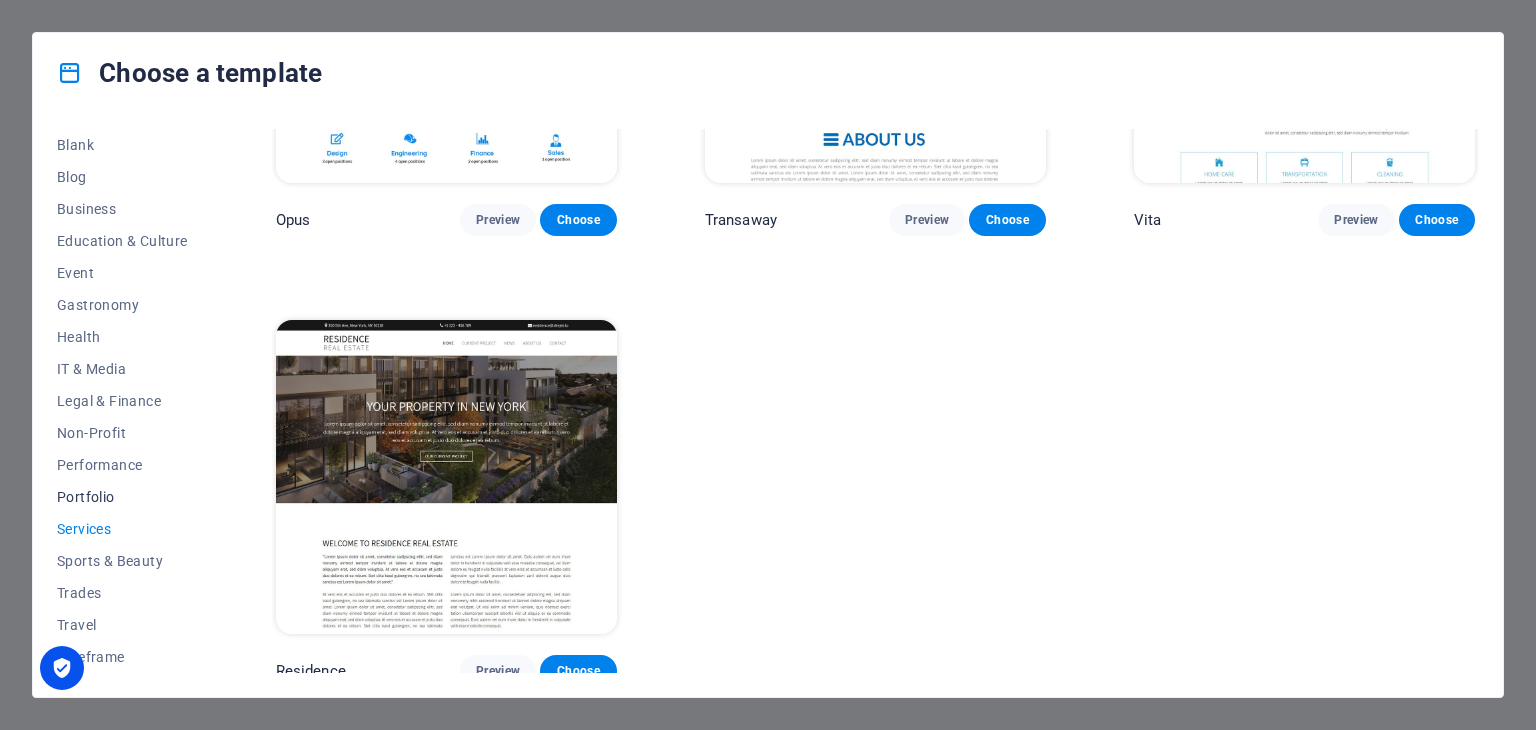 click on "Portfolio" at bounding box center [122, 497] 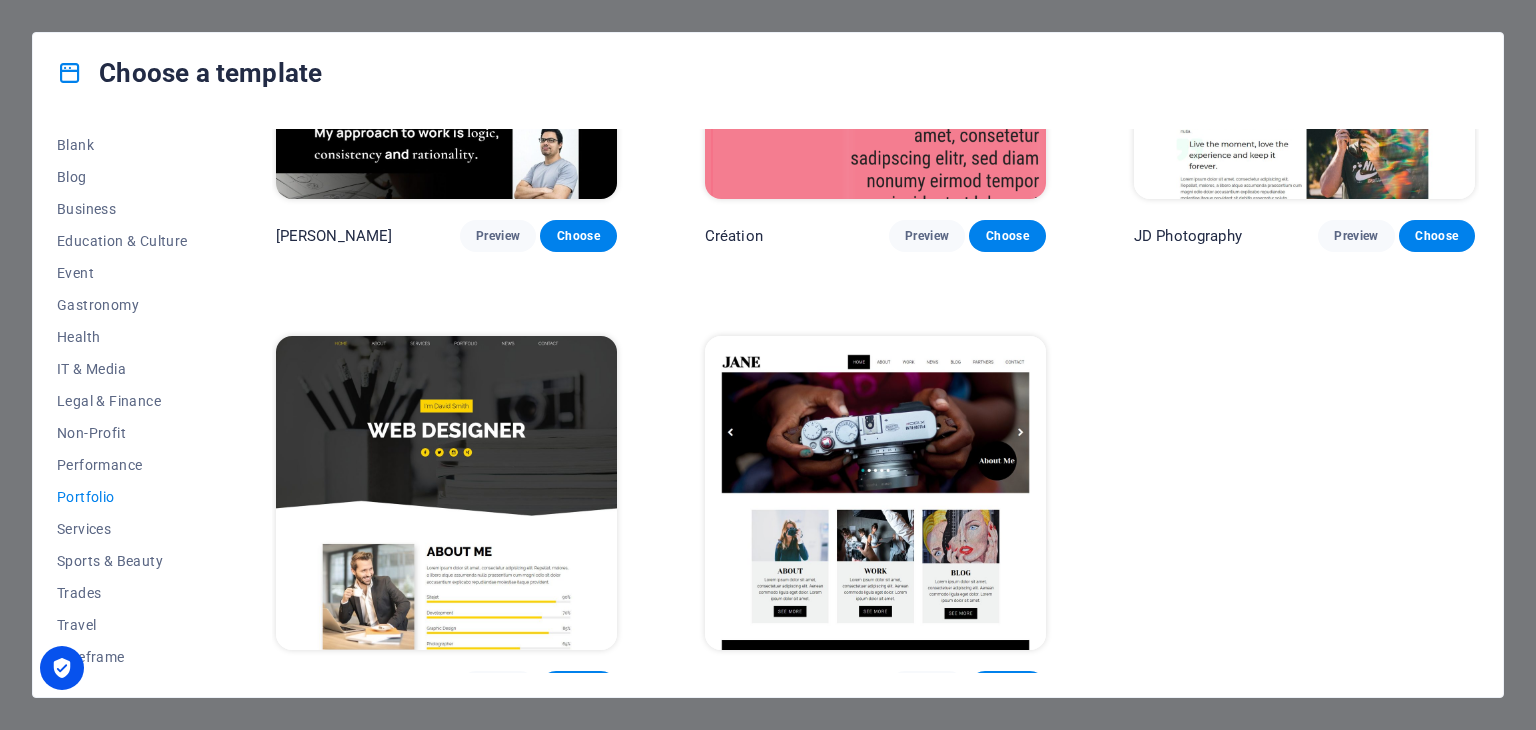 scroll, scrollTop: 724, scrollLeft: 0, axis: vertical 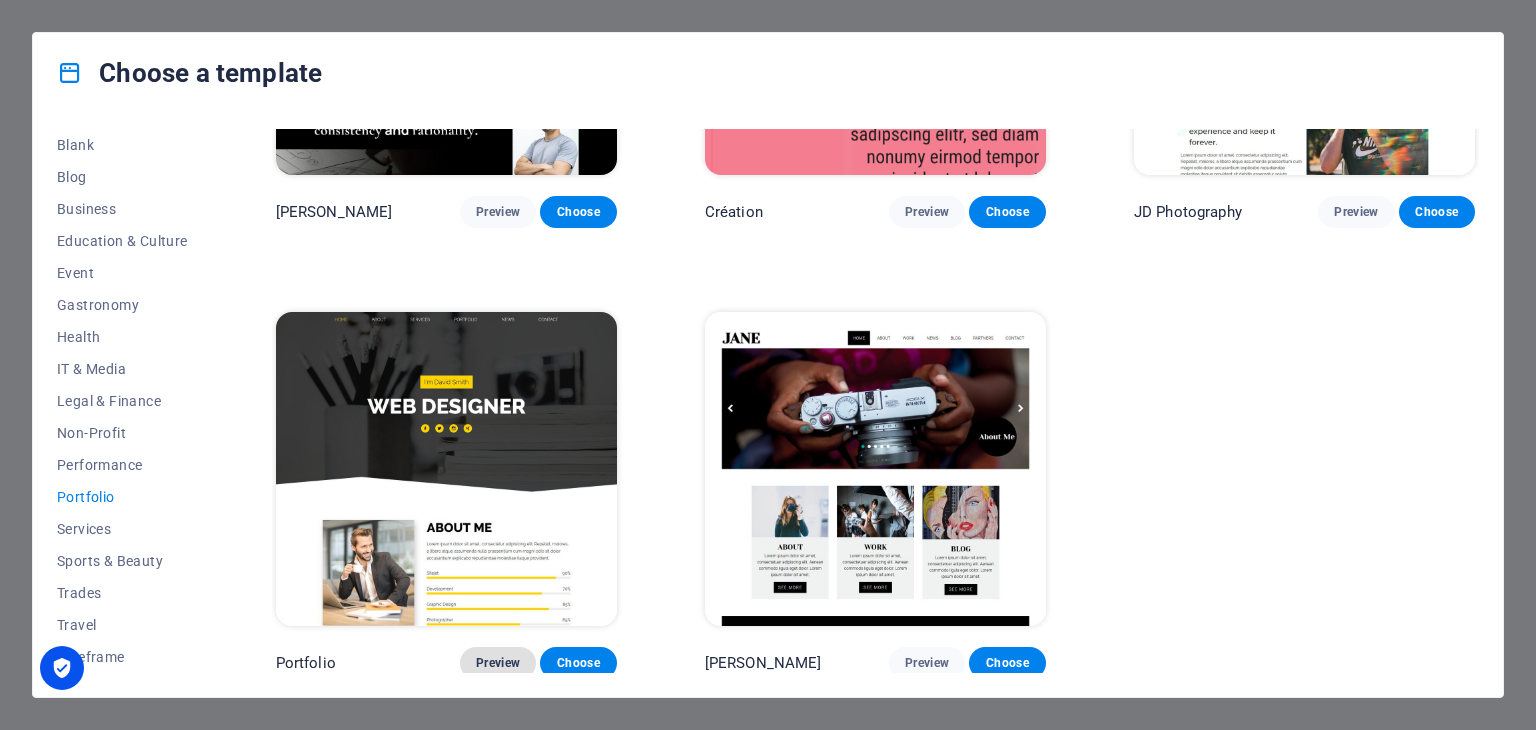click on "Preview" at bounding box center (498, 663) 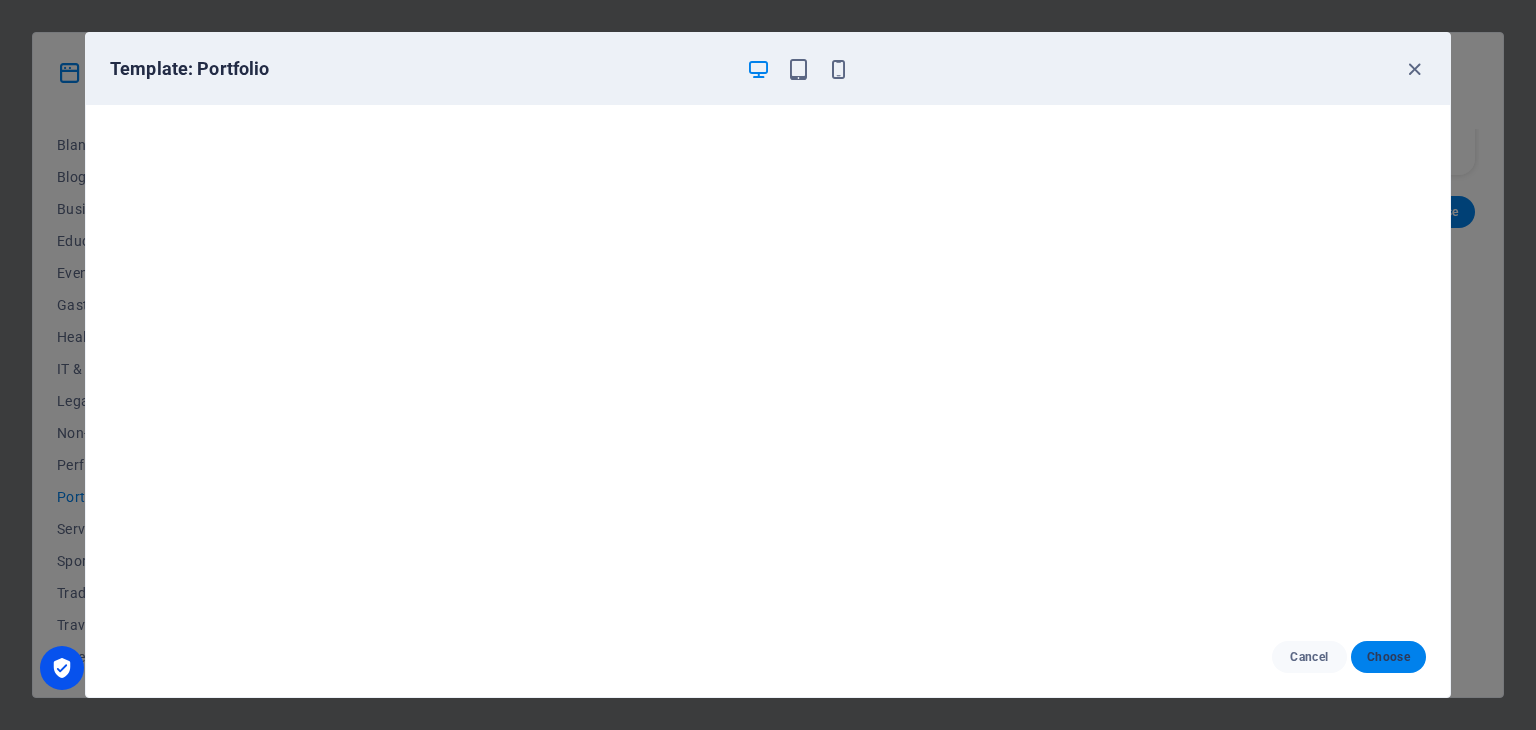 click on "Choose" at bounding box center (1388, 657) 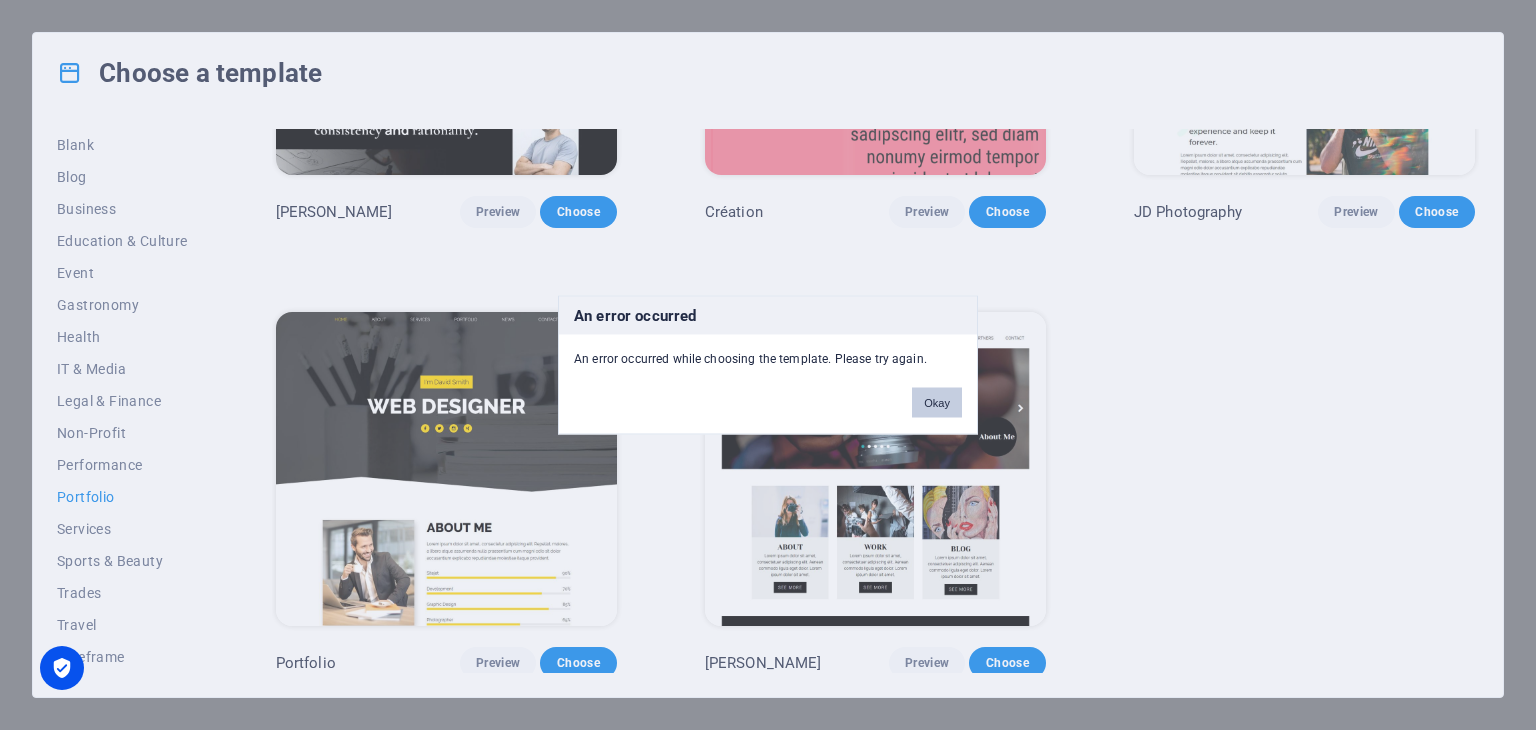 click on "Okay" at bounding box center [937, 403] 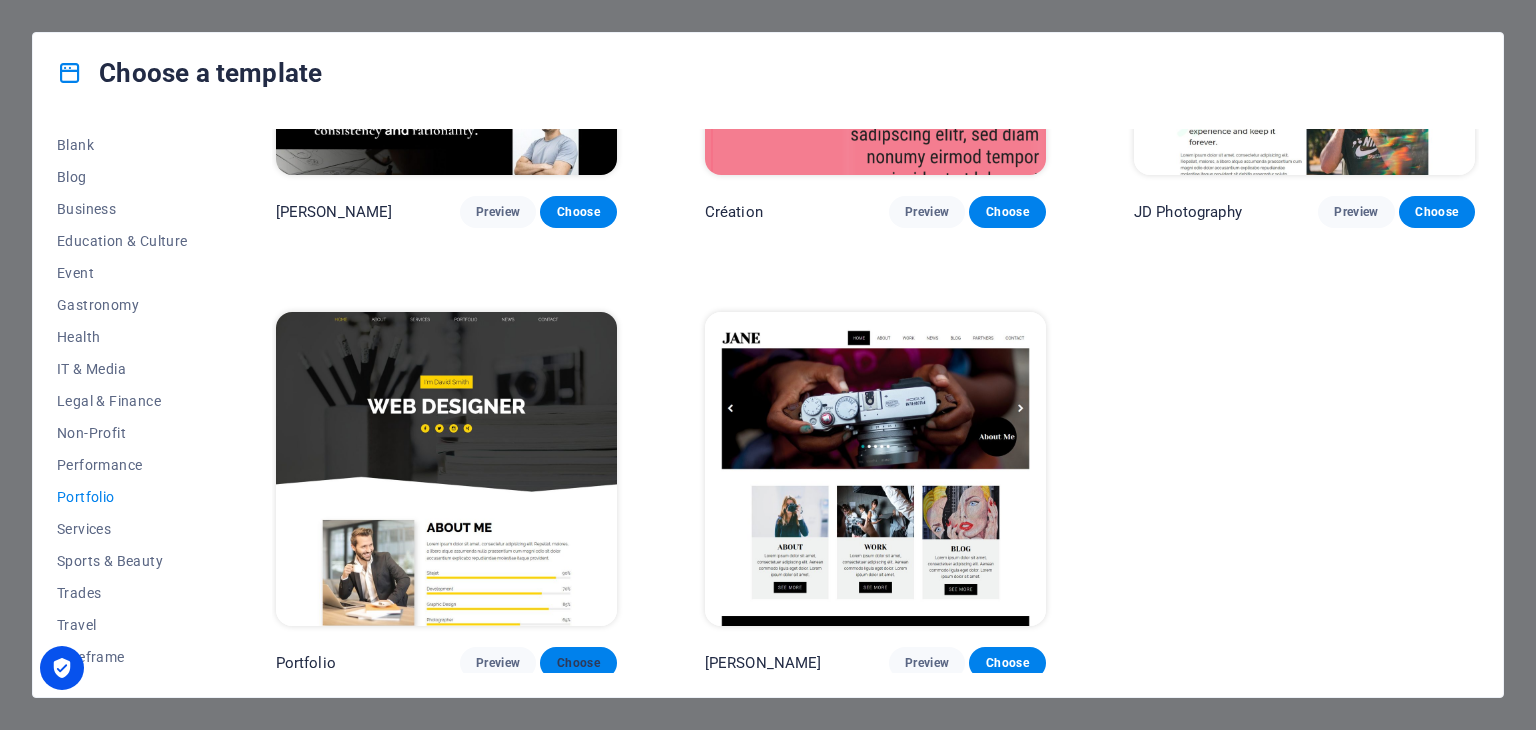 click on "Choose" at bounding box center (578, 663) 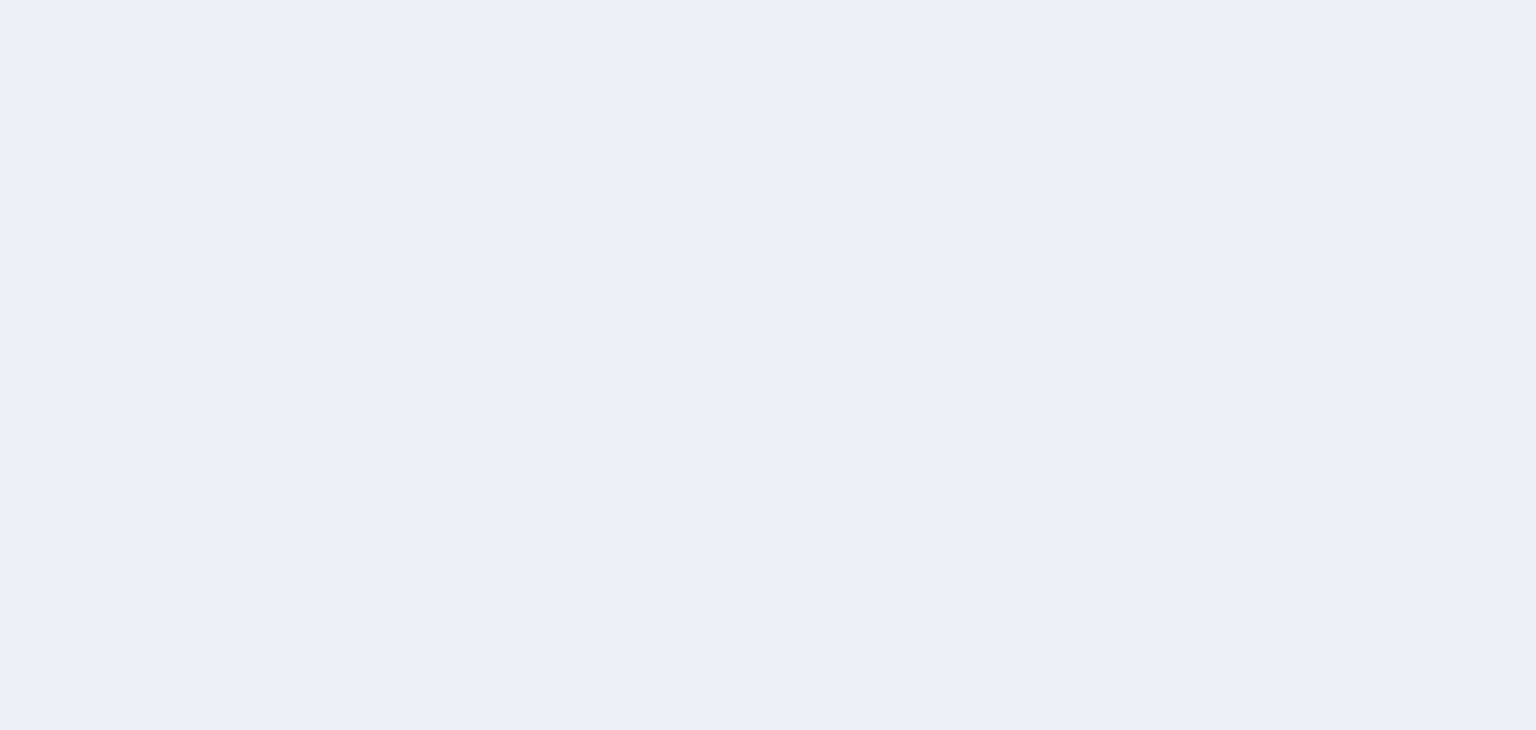 scroll, scrollTop: 0, scrollLeft: 0, axis: both 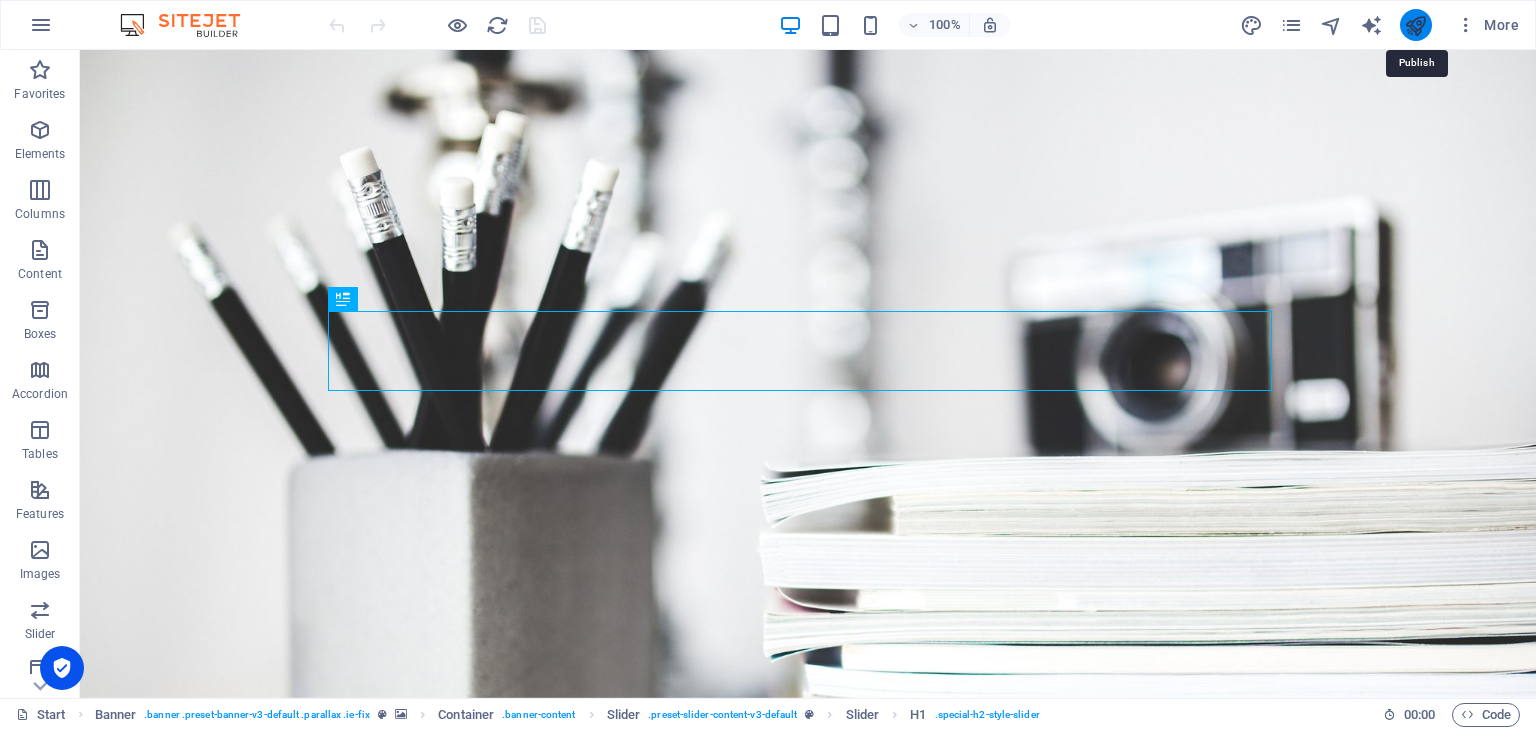 click at bounding box center [1415, 25] 